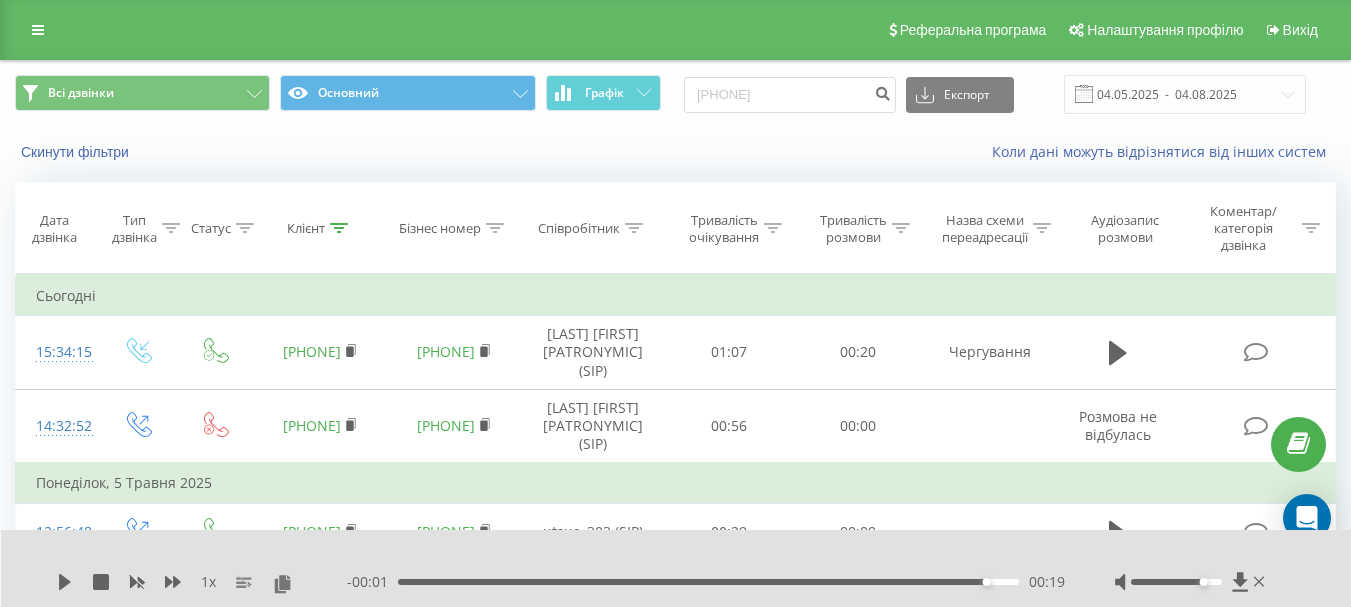 scroll, scrollTop: 0, scrollLeft: 0, axis: both 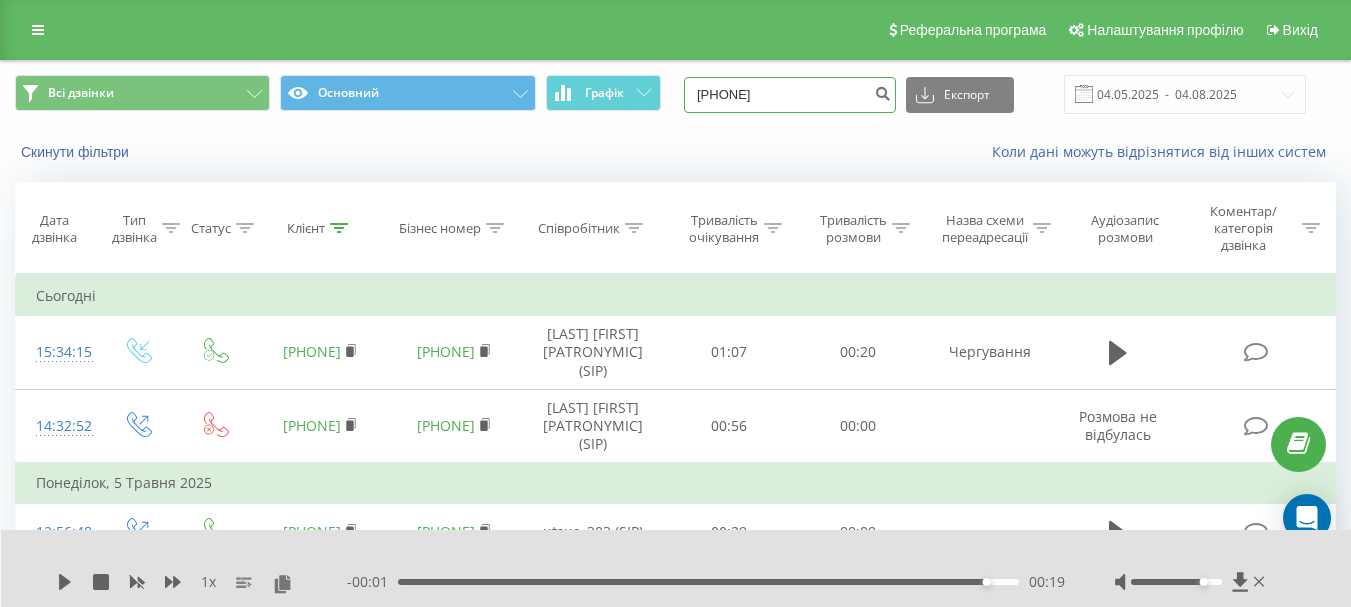 click on "[PHONE]" at bounding box center (790, 95) 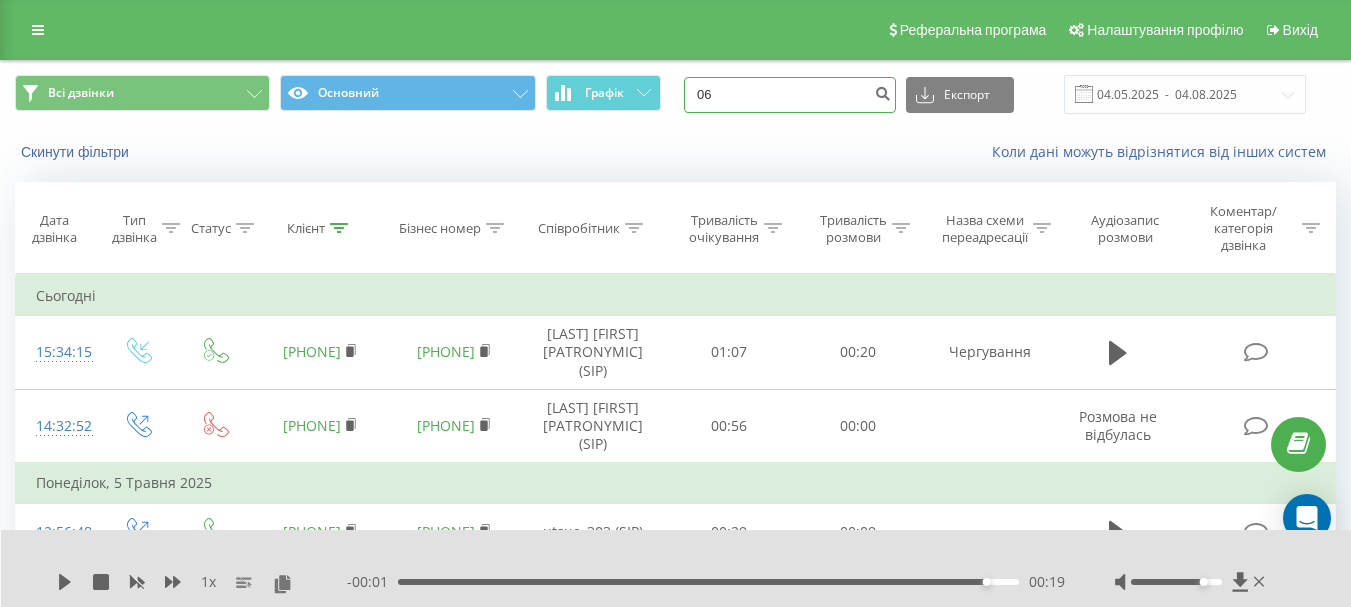 type on "0" 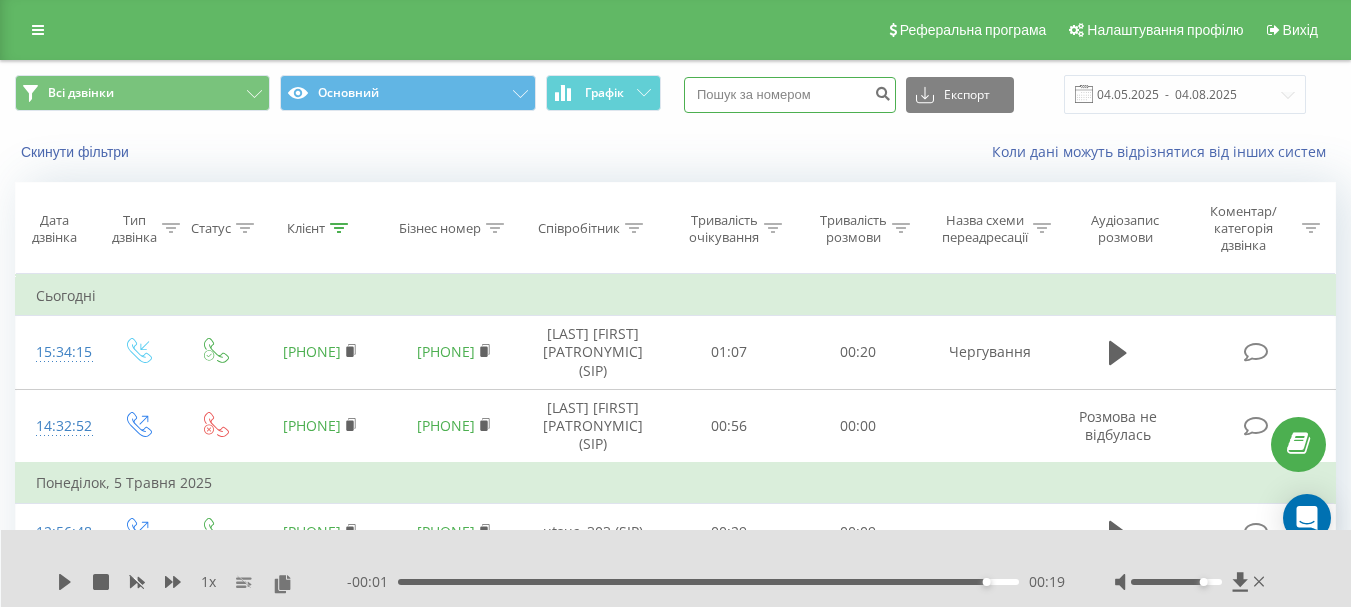 paste on "[PHONE]" 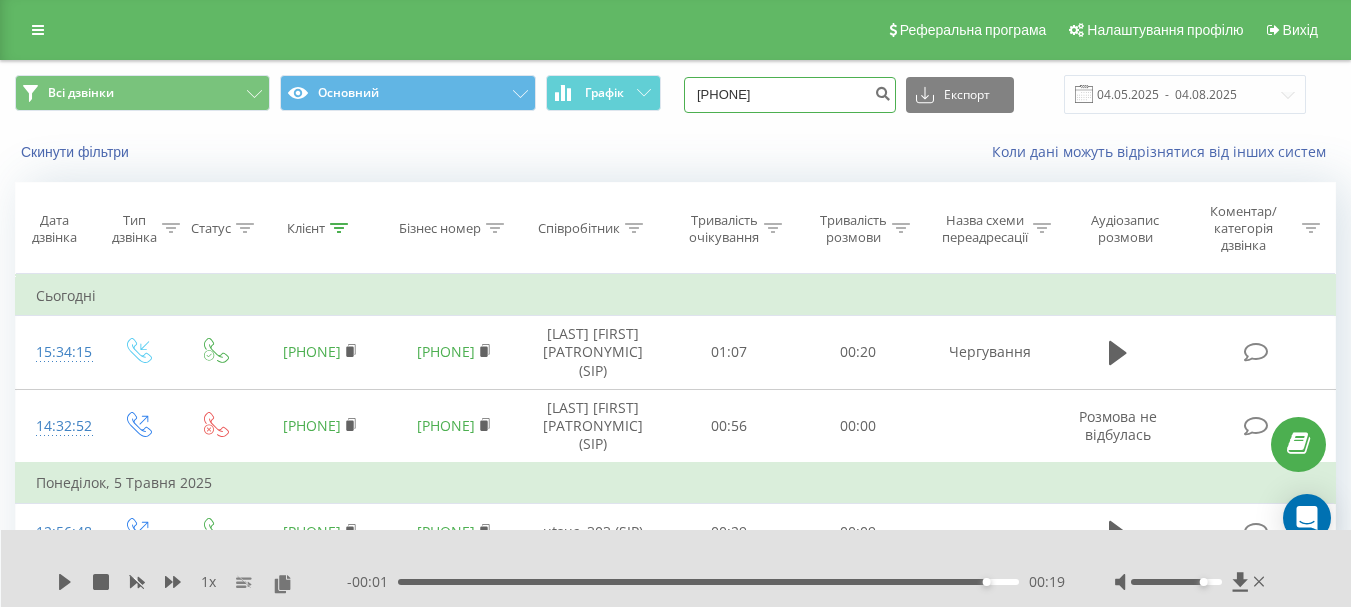 click on "[PHONE]" at bounding box center (790, 95) 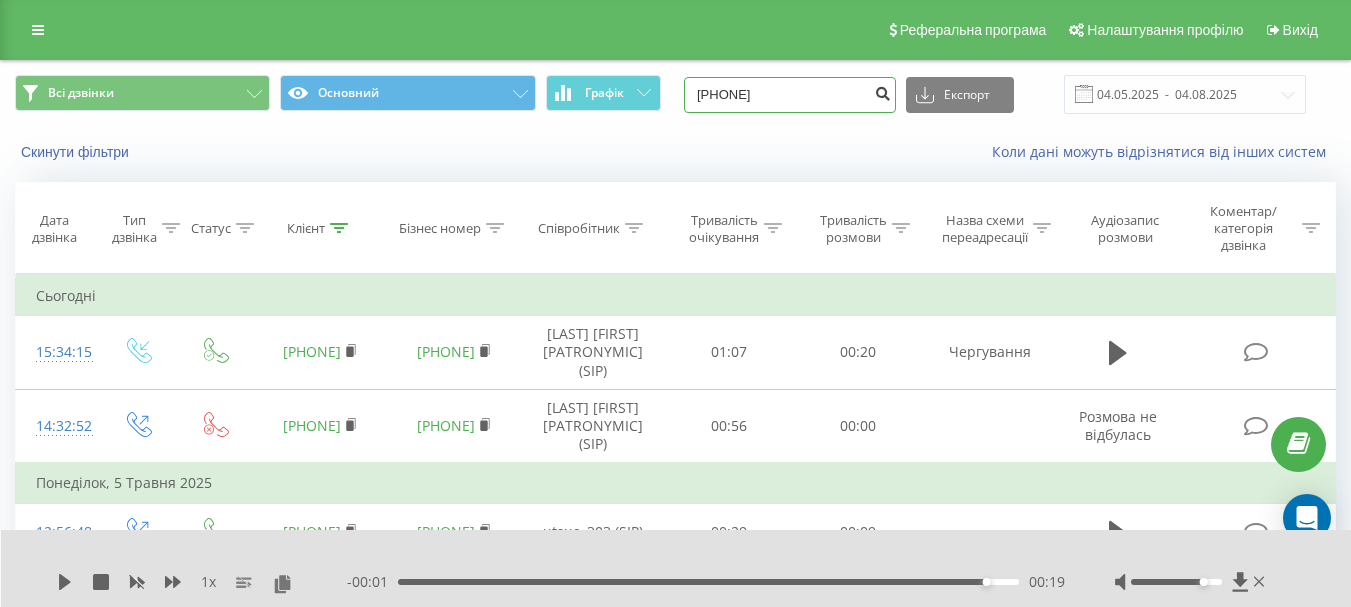 type on "[PHONE]" 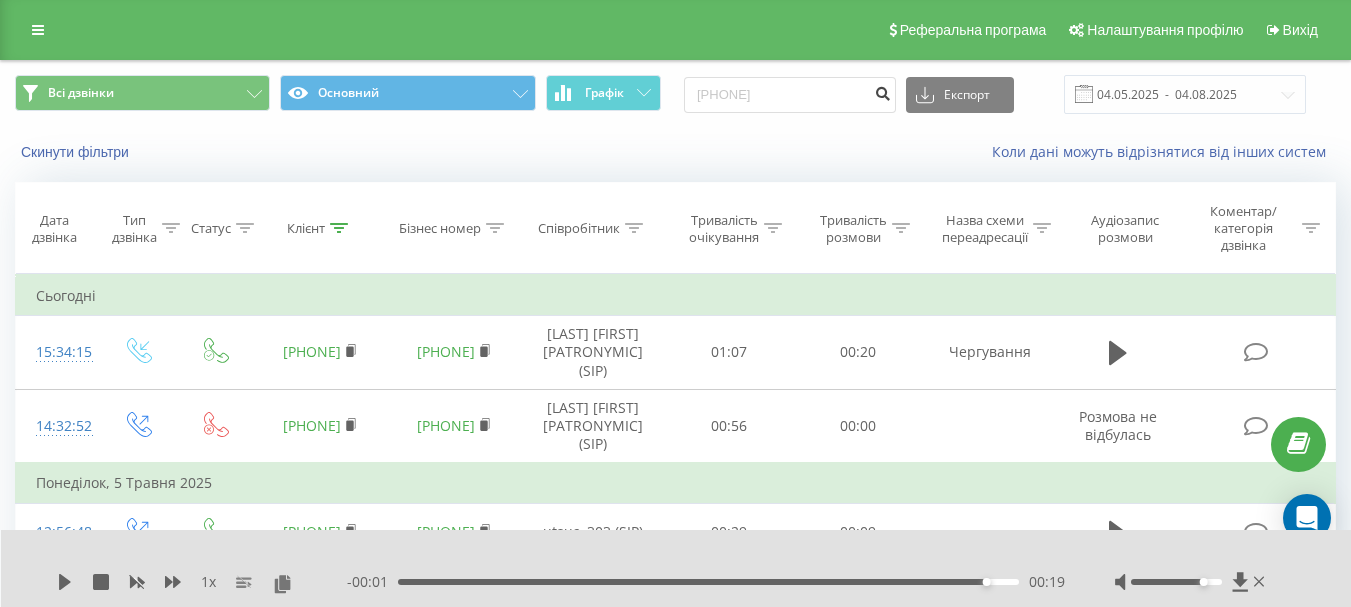 click at bounding box center (882, 91) 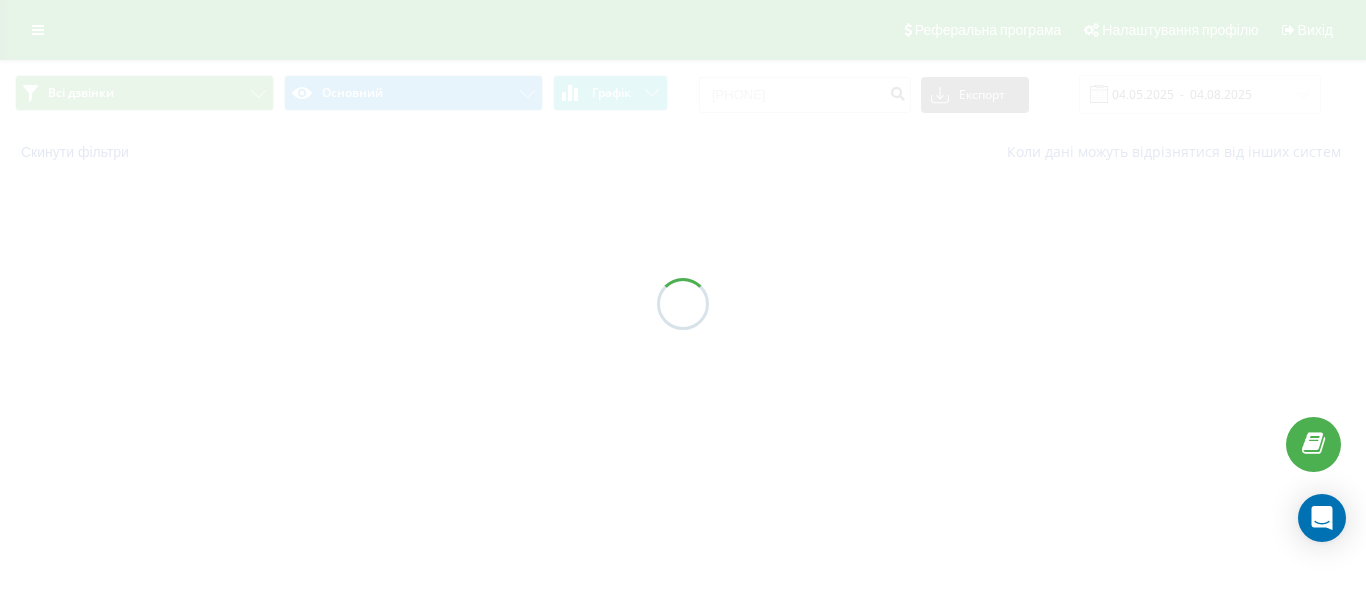scroll, scrollTop: 0, scrollLeft: 0, axis: both 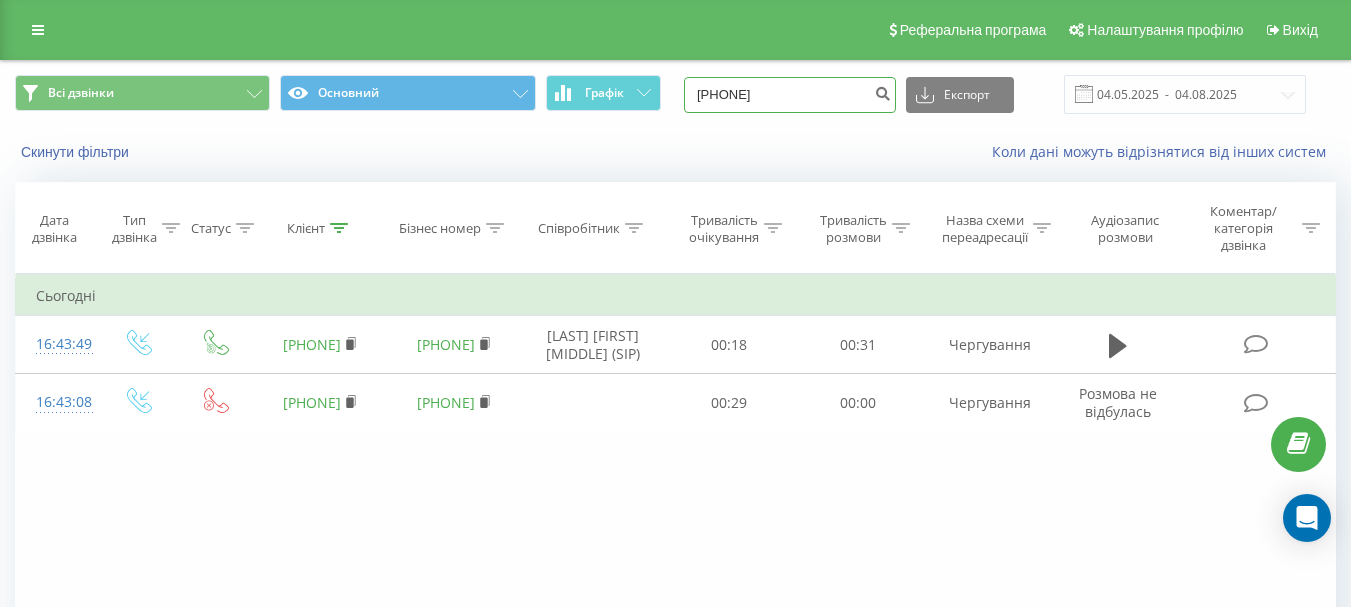 click on "[PHONE]" at bounding box center (790, 95) 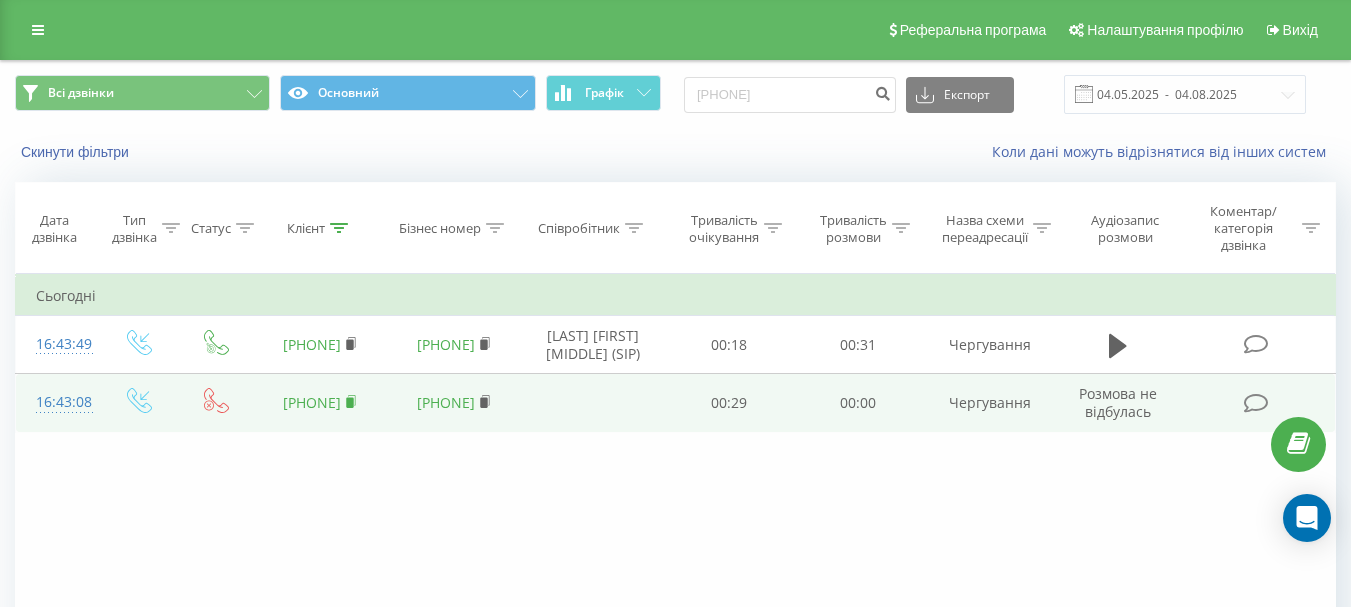 click 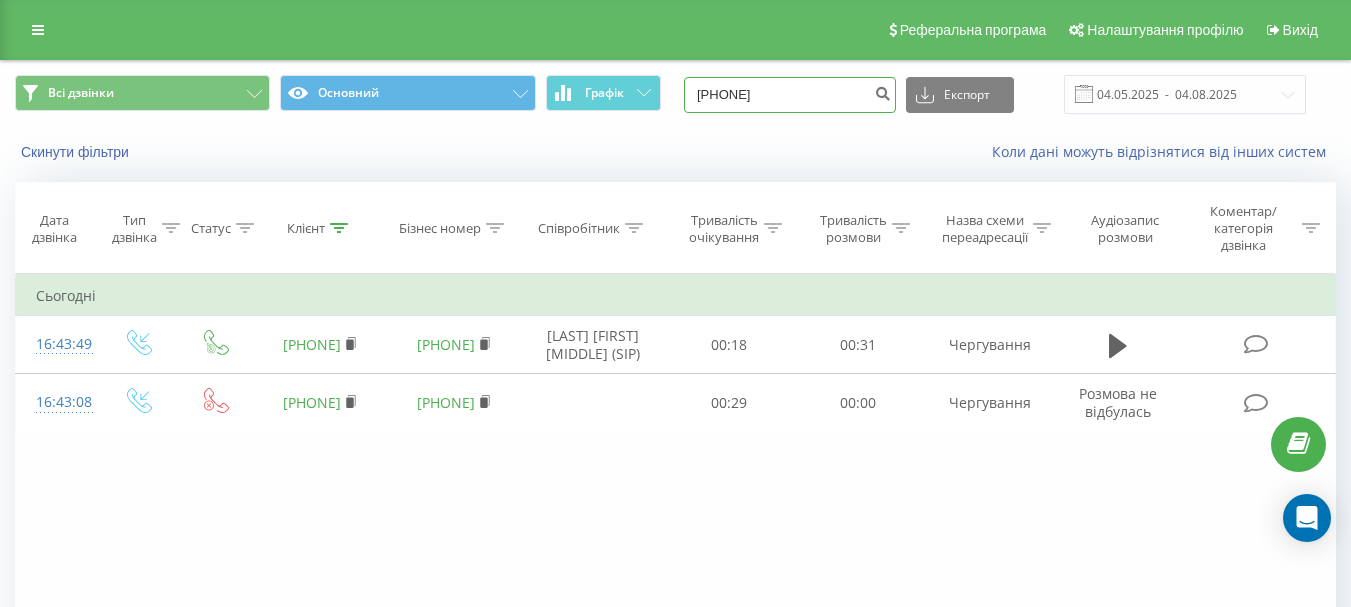 click on "[PHONE]" at bounding box center [790, 95] 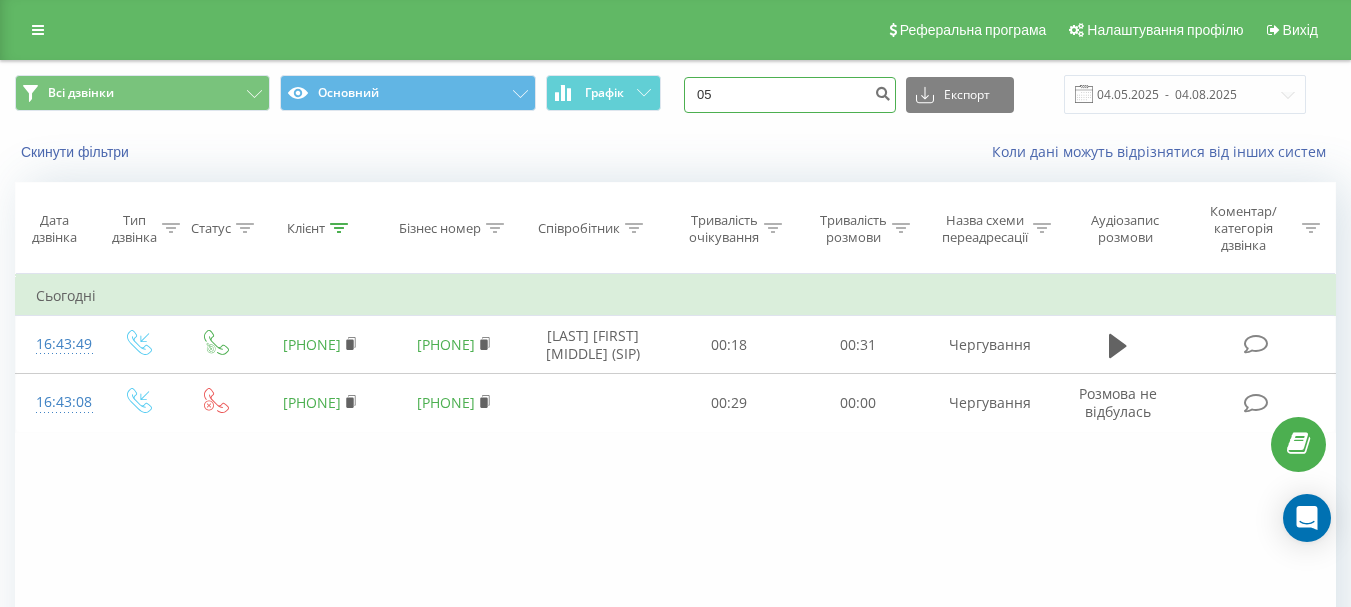 type on "0" 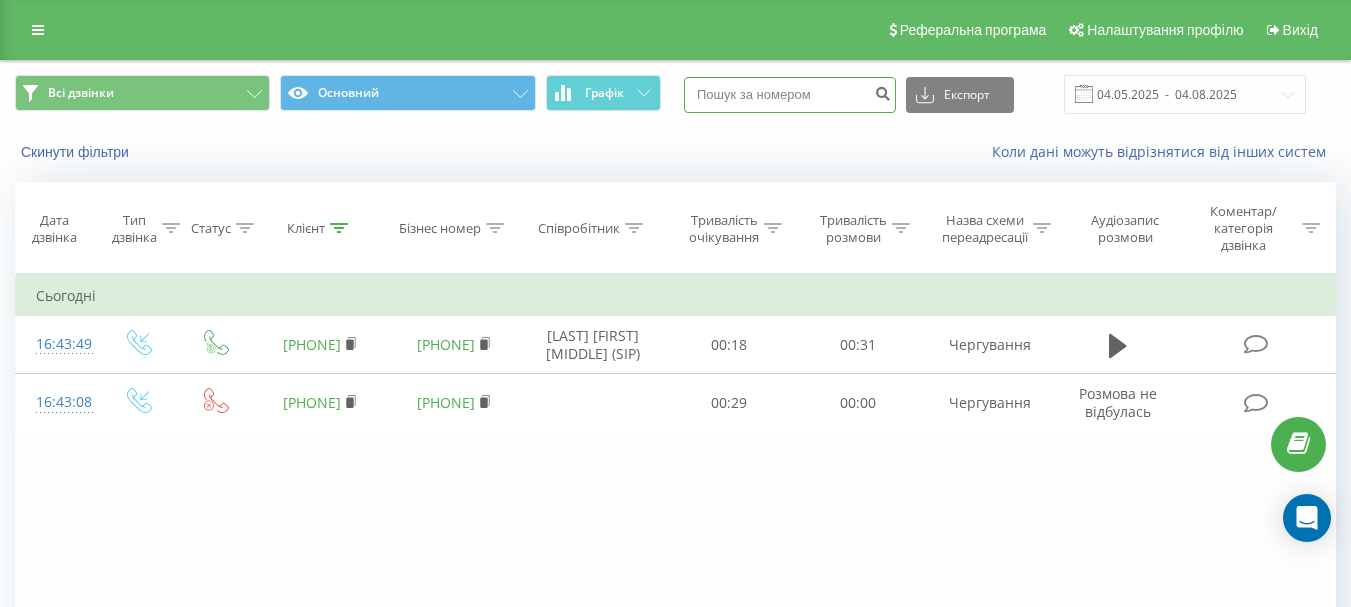 paste on "[PHONE]" 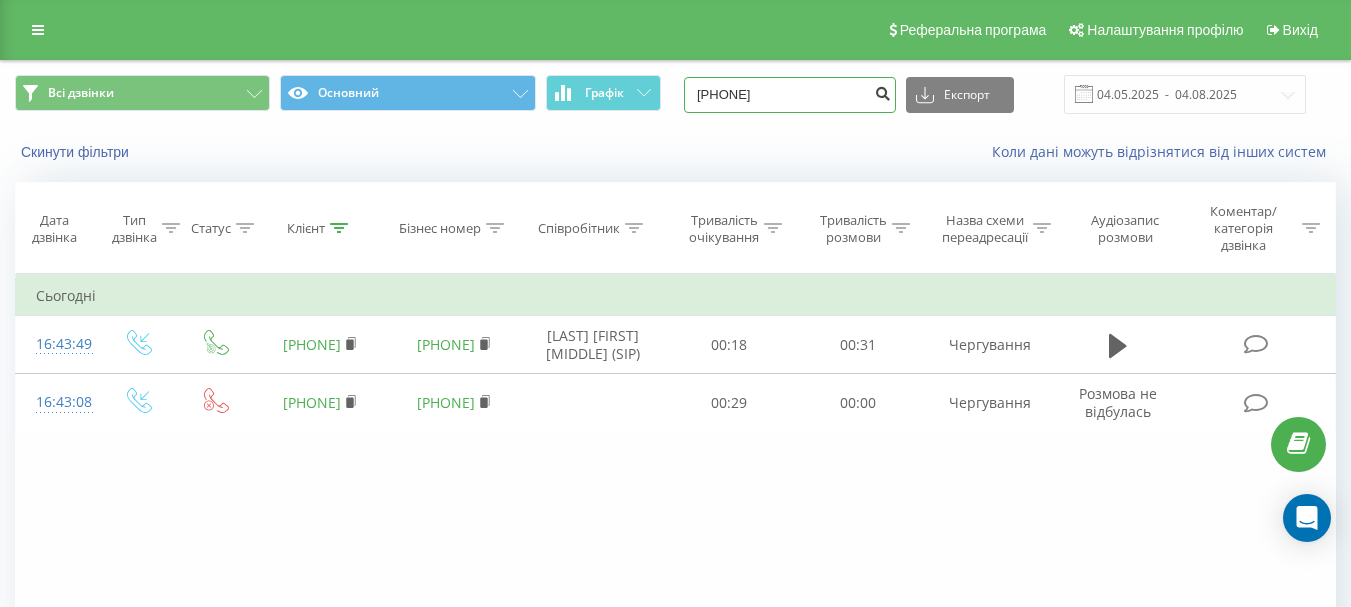 type on "[PHONE]" 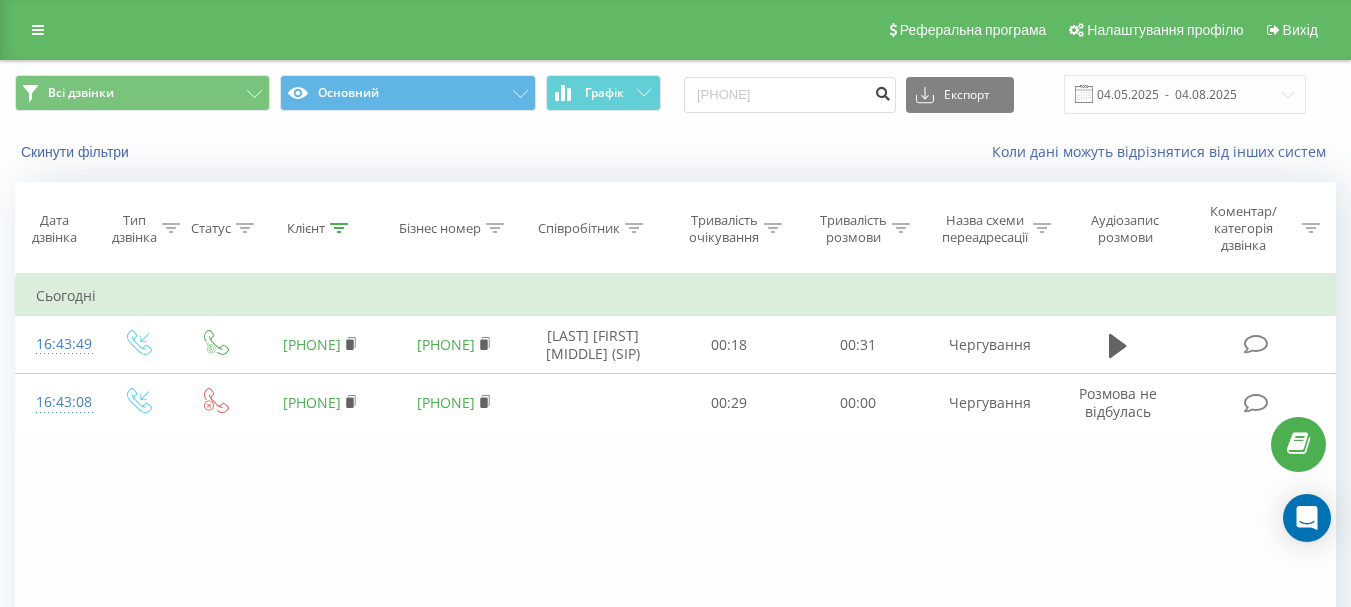 click at bounding box center (882, 91) 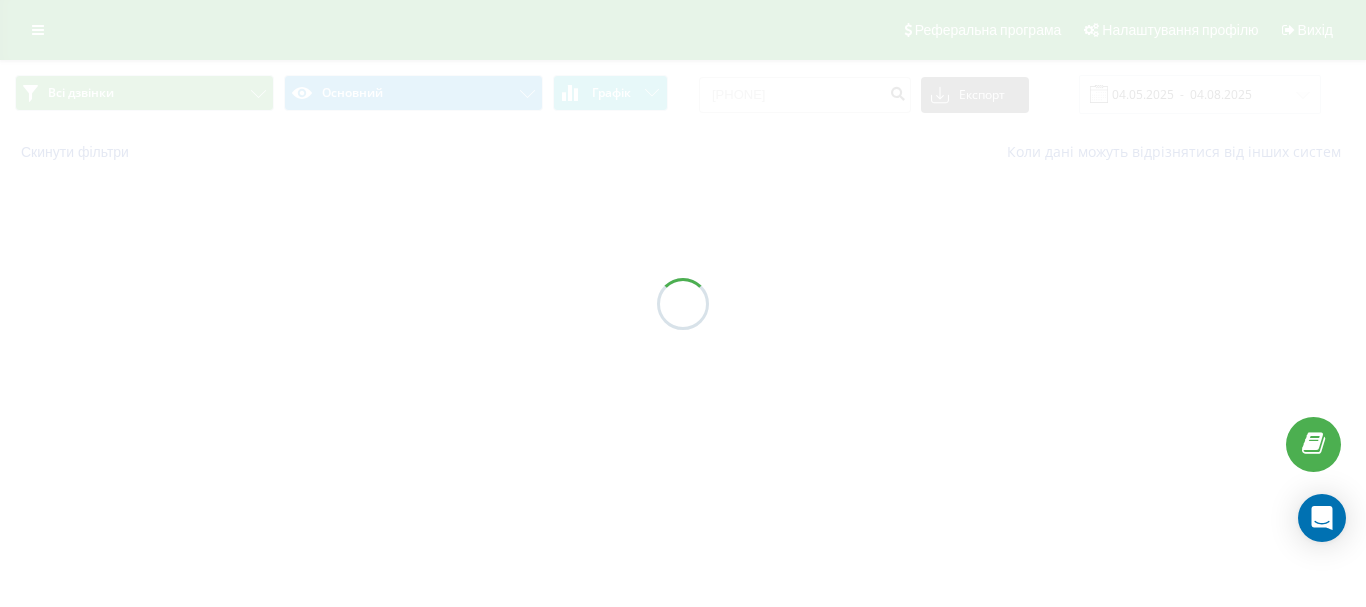 scroll, scrollTop: 0, scrollLeft: 0, axis: both 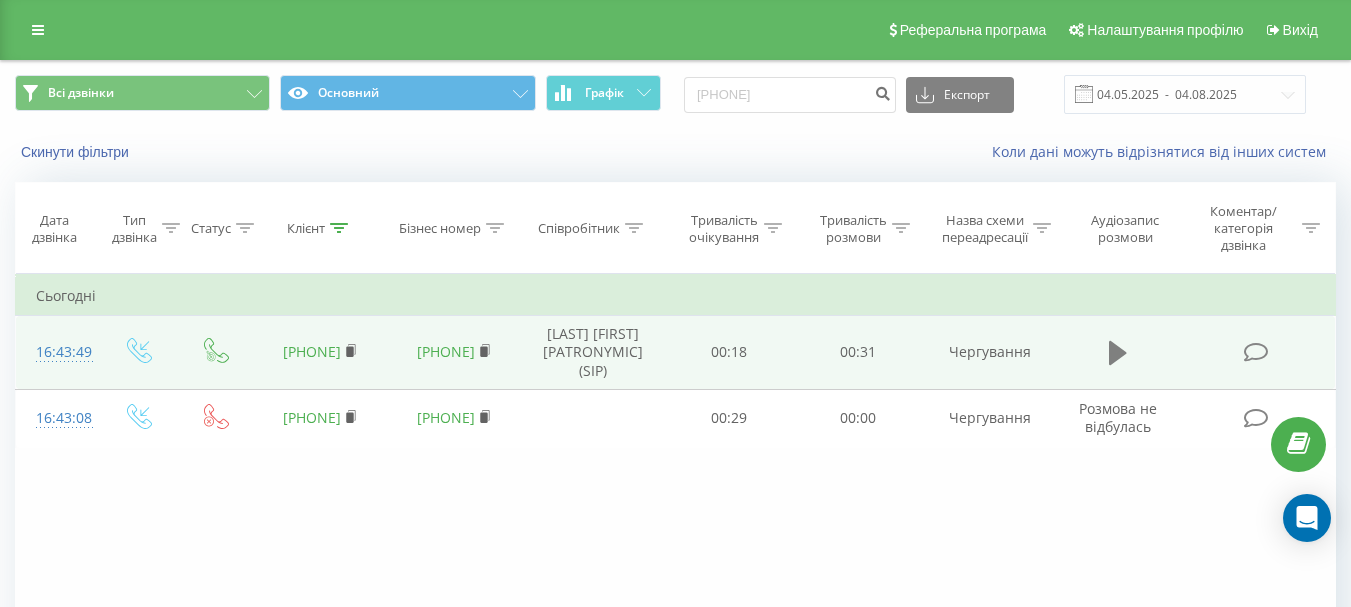 click 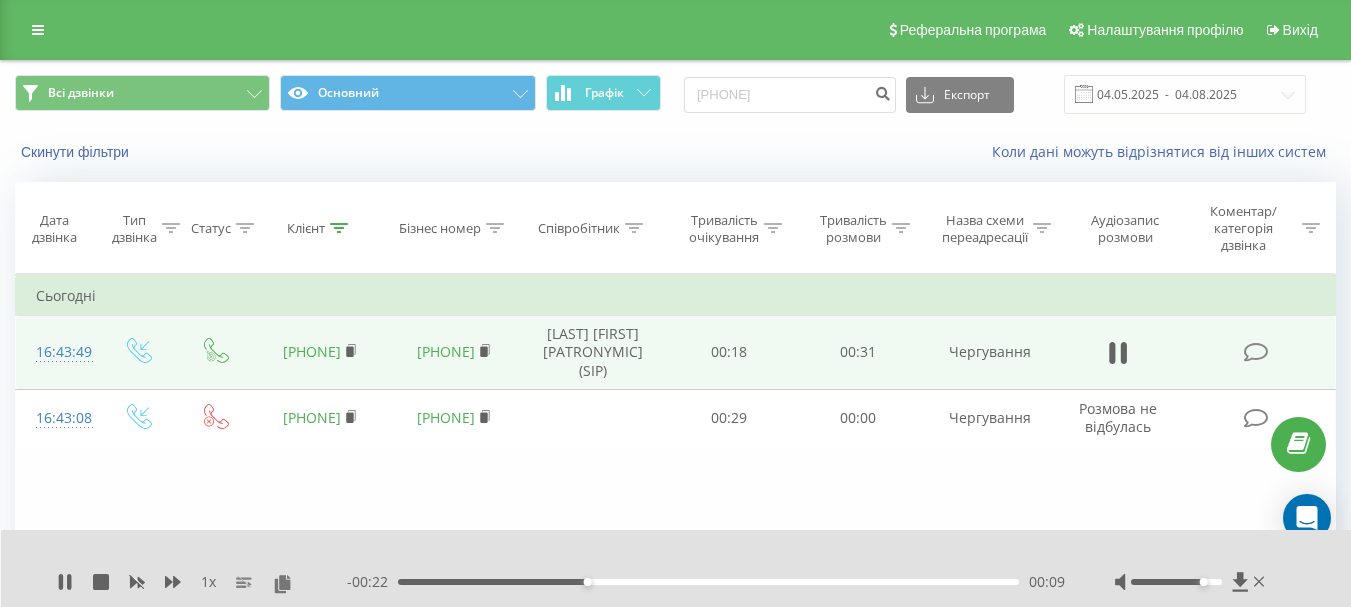click at bounding box center [663, 556] 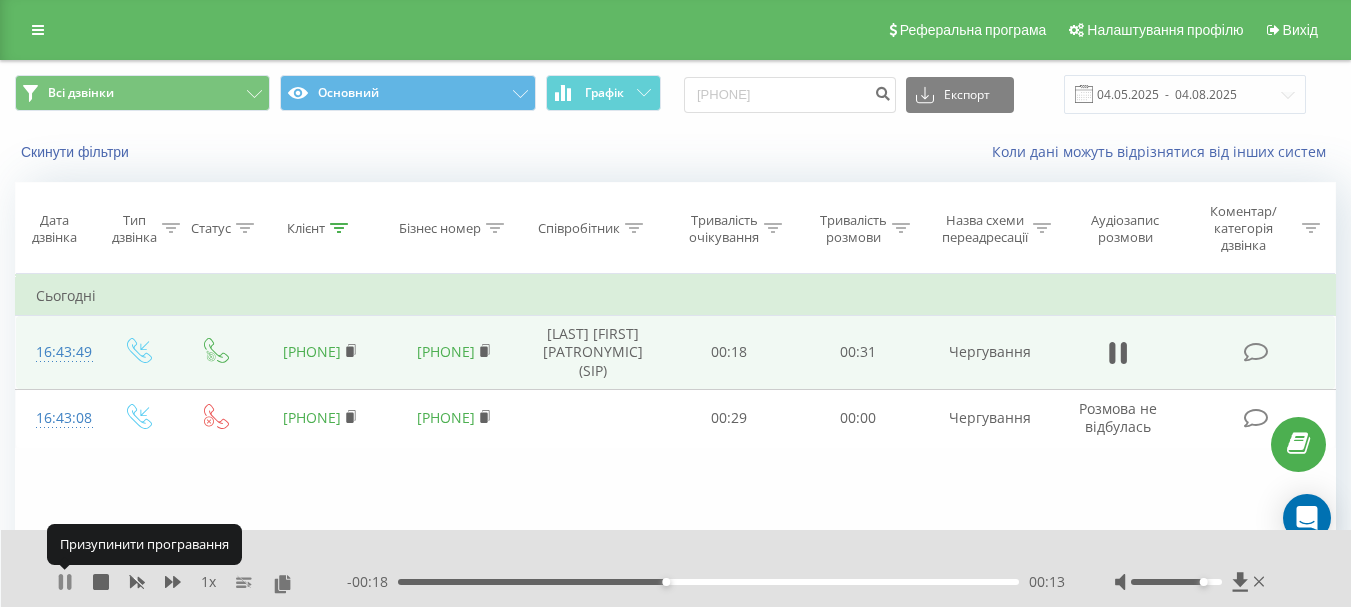 click 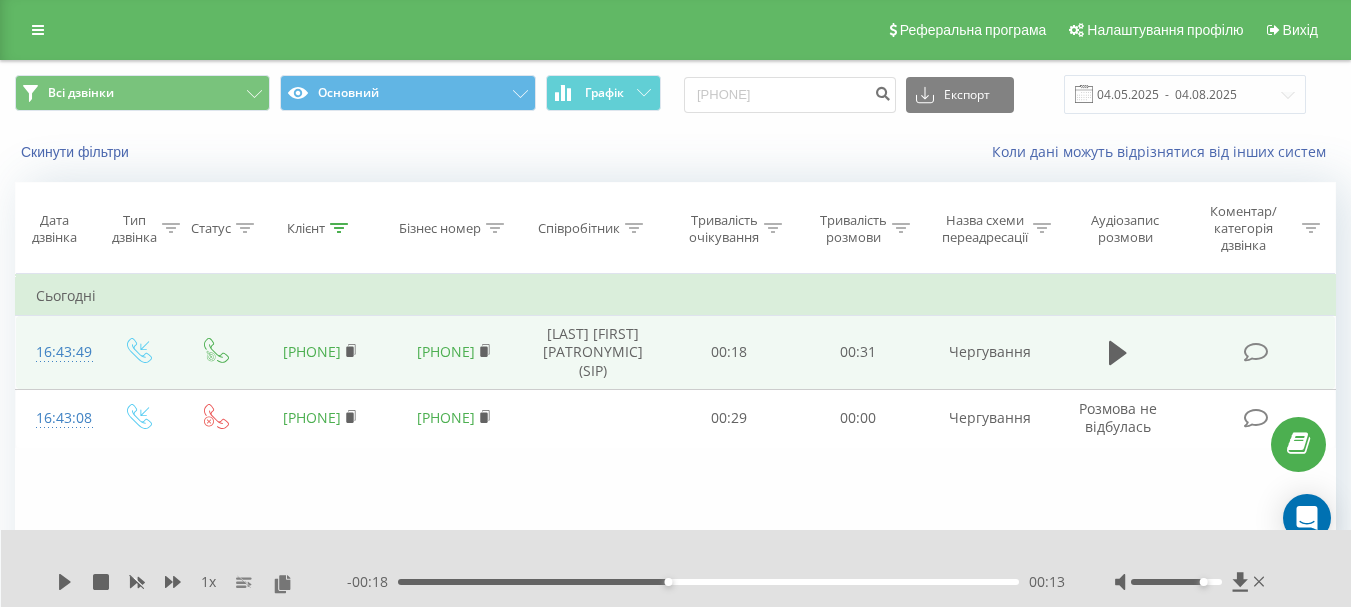 click on "1 x" at bounding box center [208, 582] 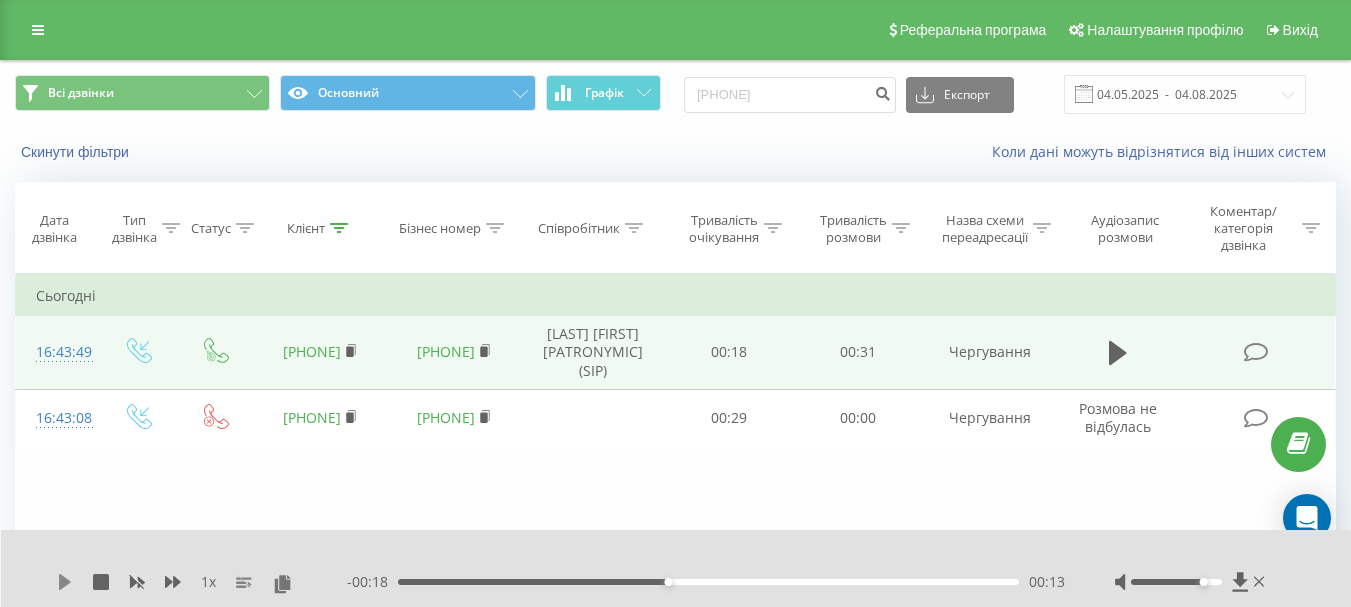 click 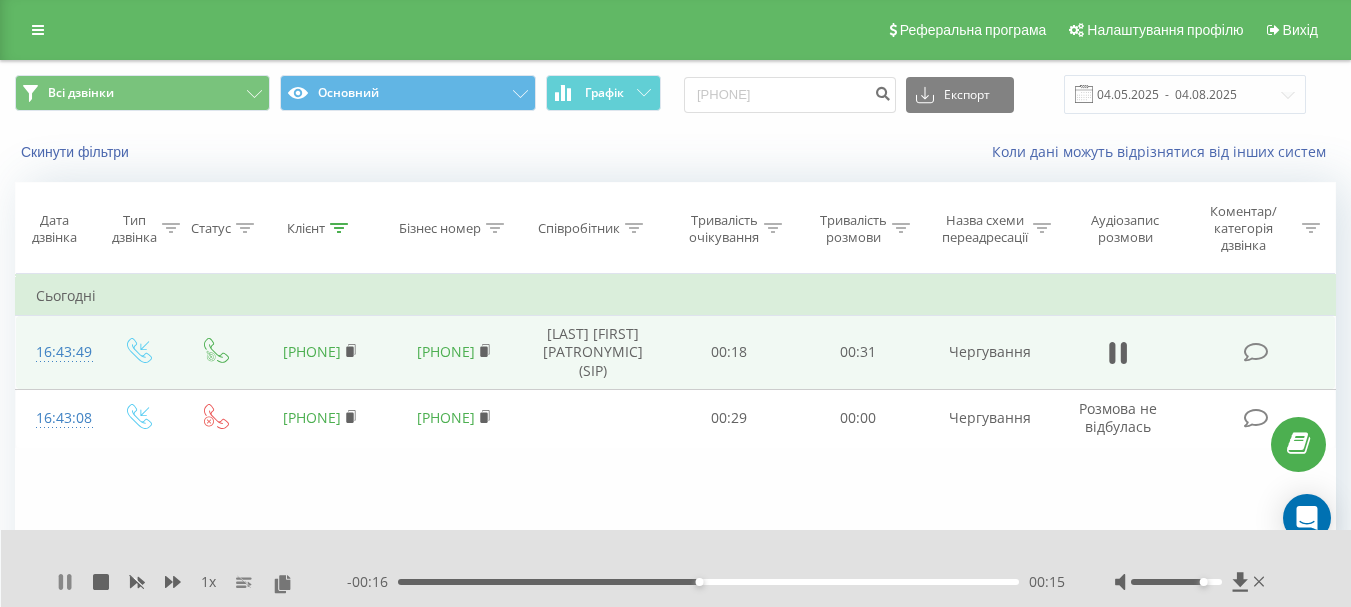 click 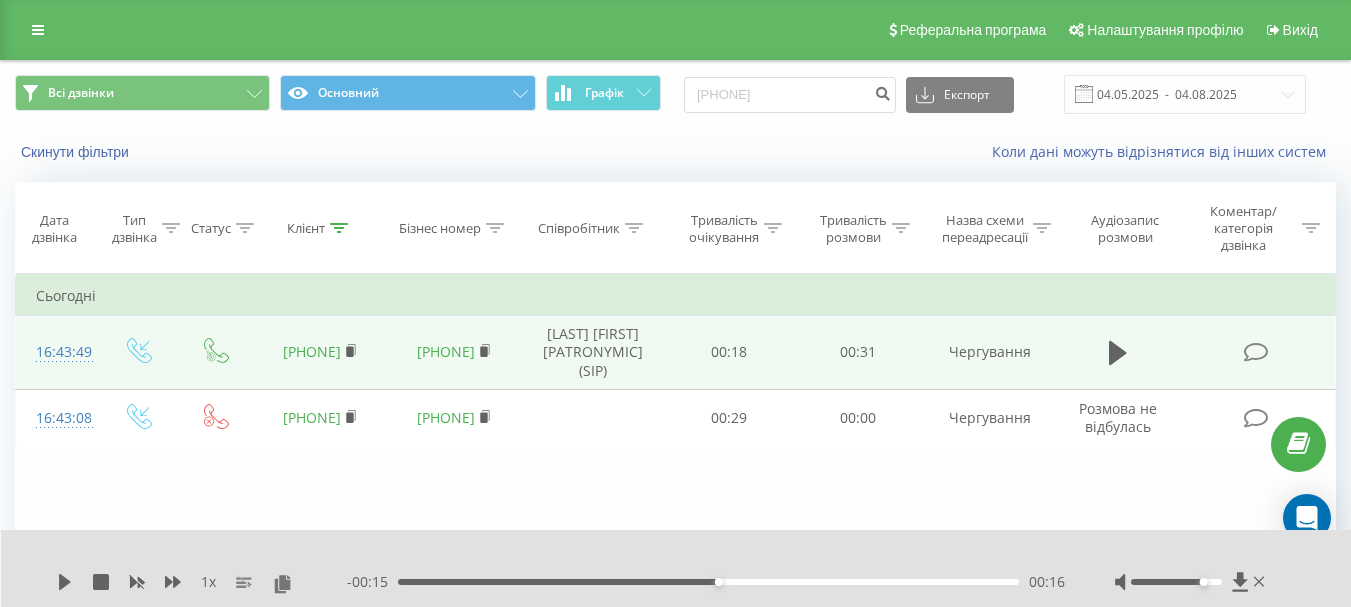 click on "1 x" at bounding box center (208, 582) 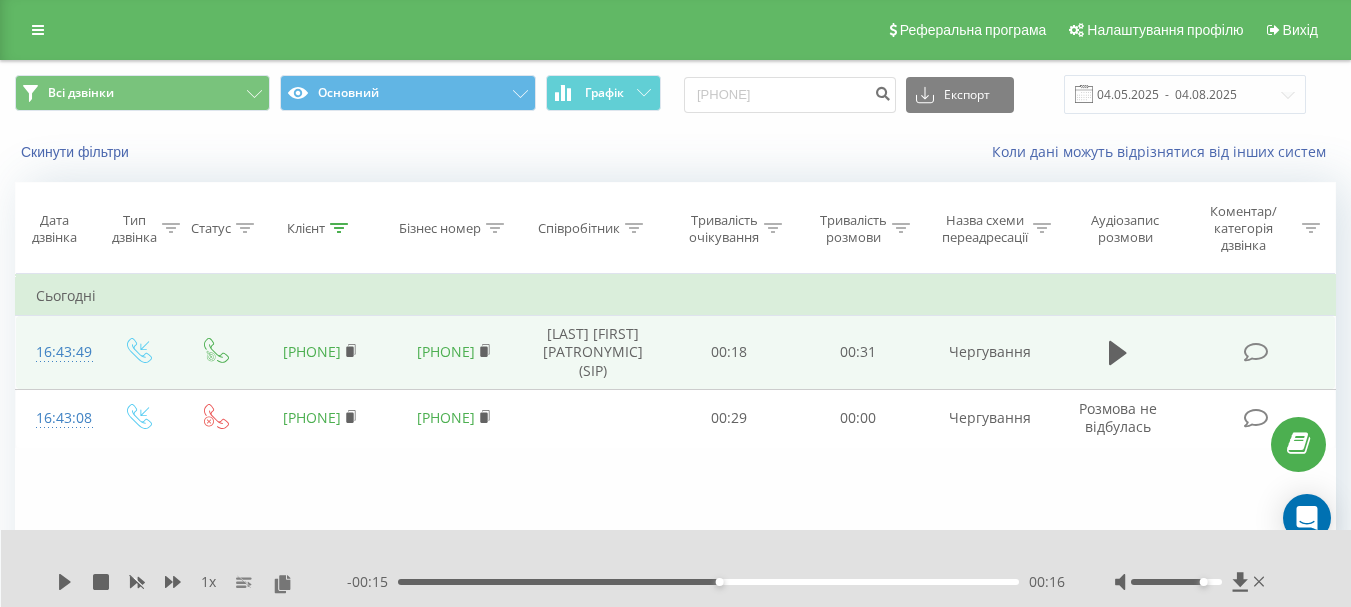 click on "1 x" at bounding box center [208, 582] 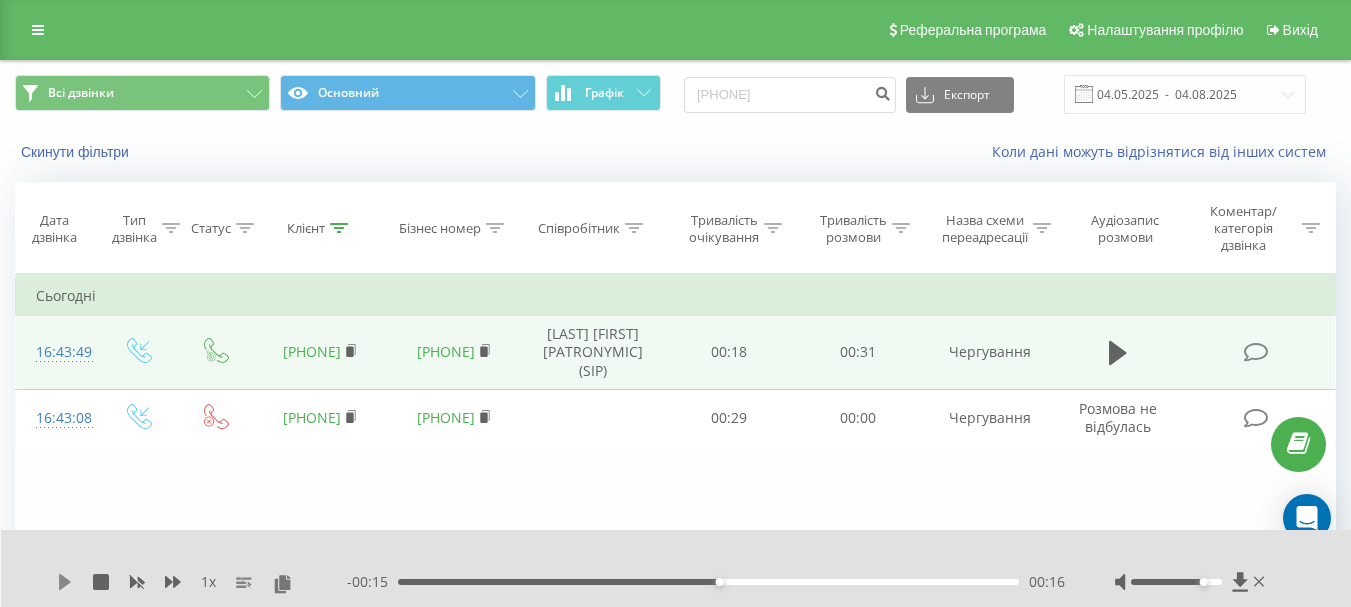 click 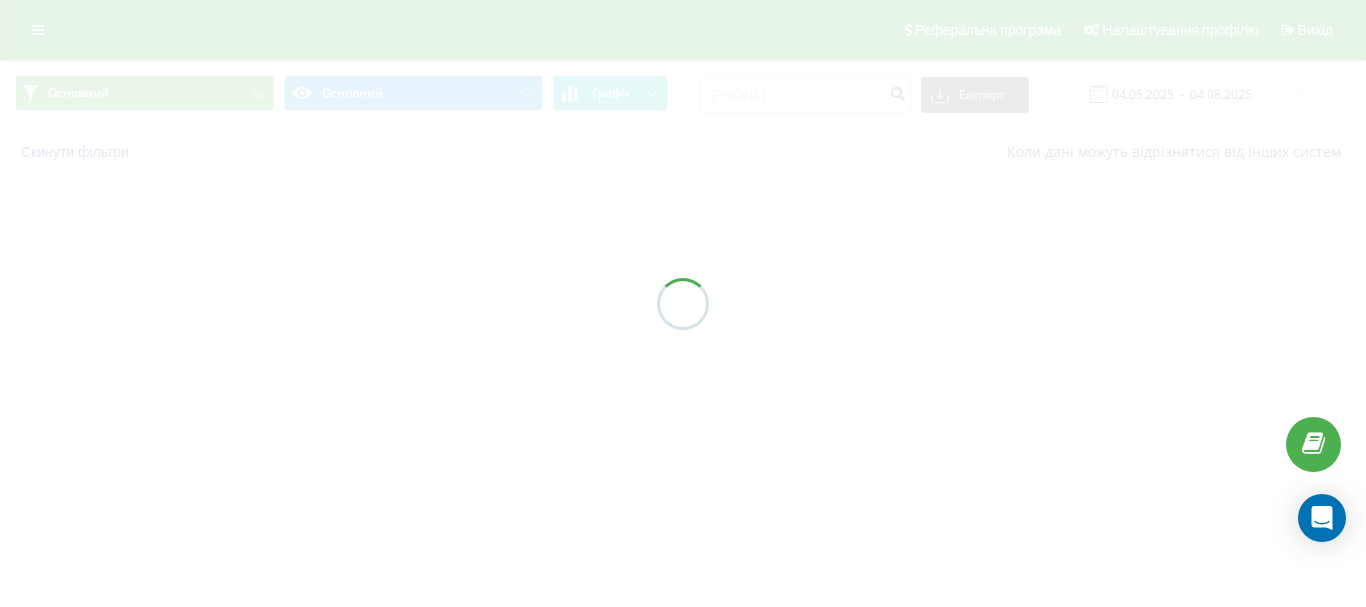 scroll, scrollTop: 0, scrollLeft: 0, axis: both 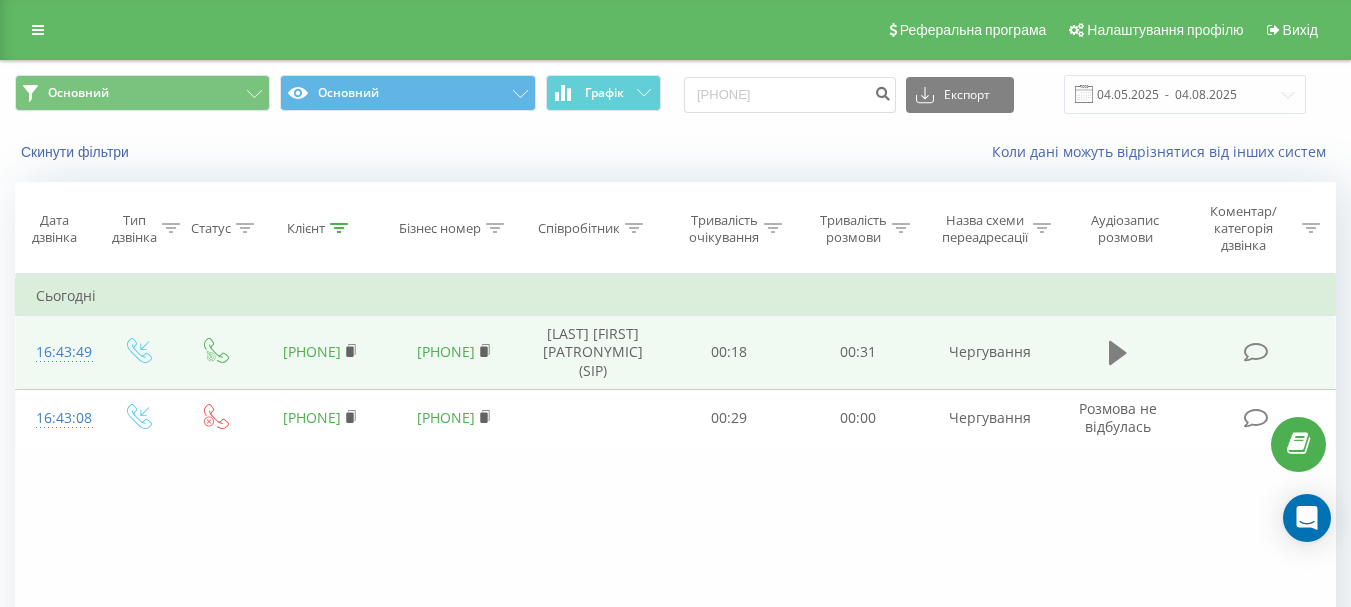 click at bounding box center (1118, 353) 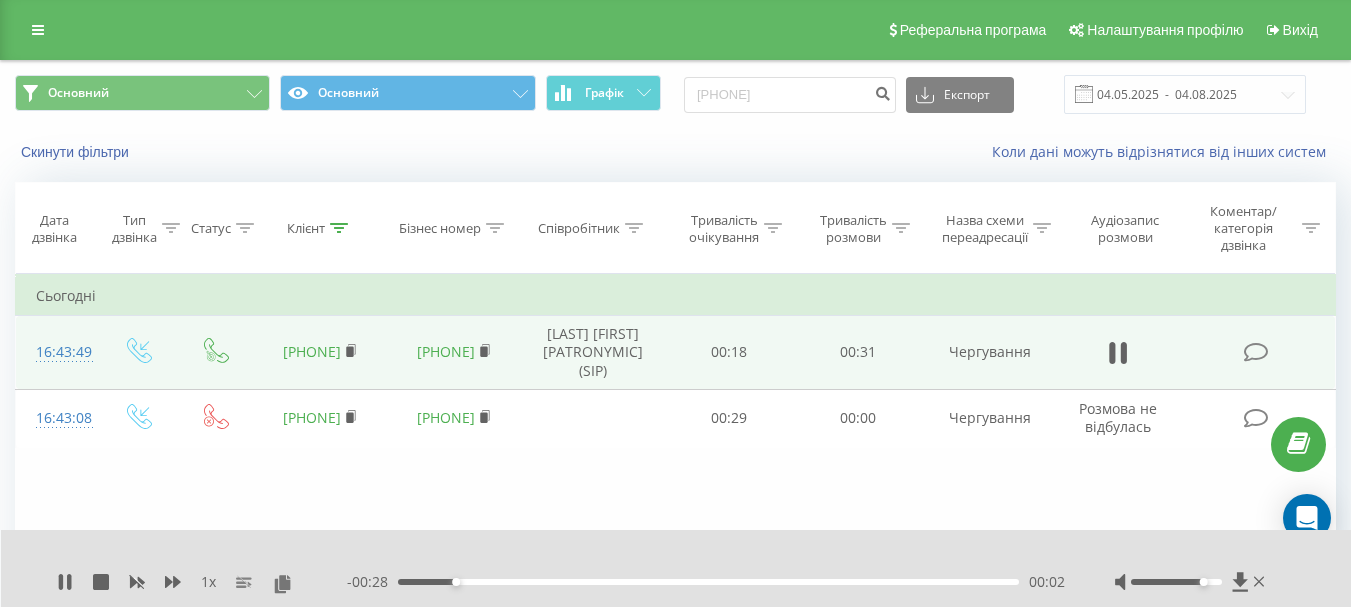 drag, startPoint x: 442, startPoint y: 583, endPoint x: 464, endPoint y: 581, distance: 22.090721 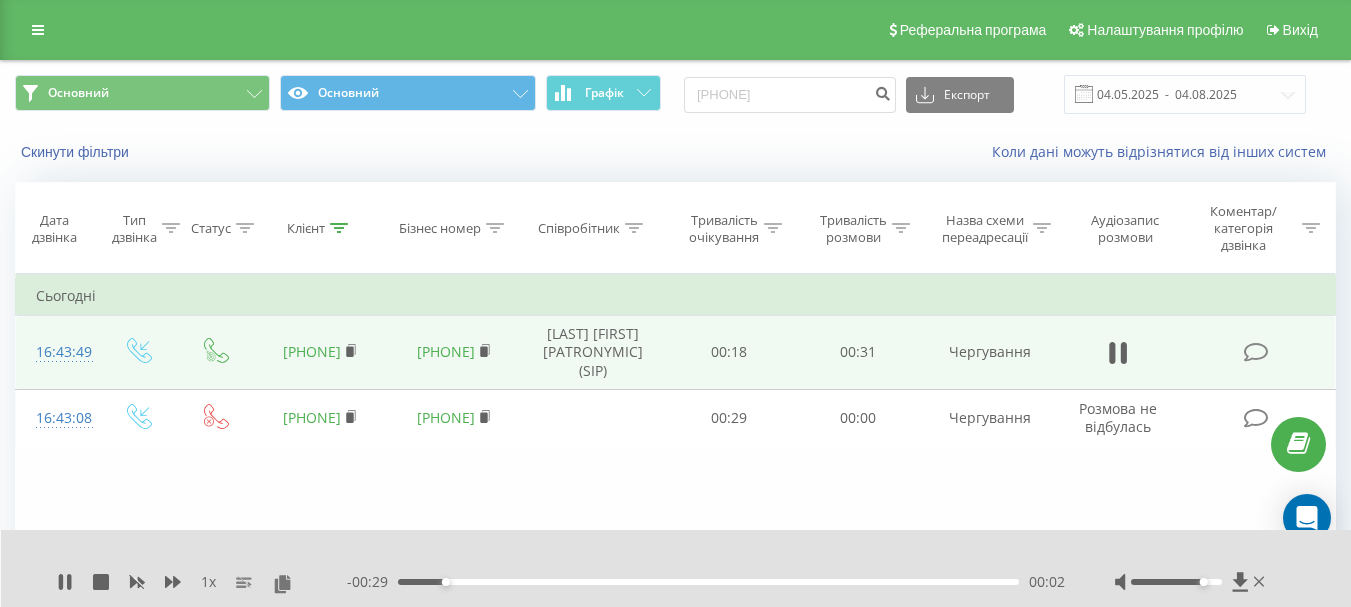 click on "00:02" at bounding box center [708, 582] 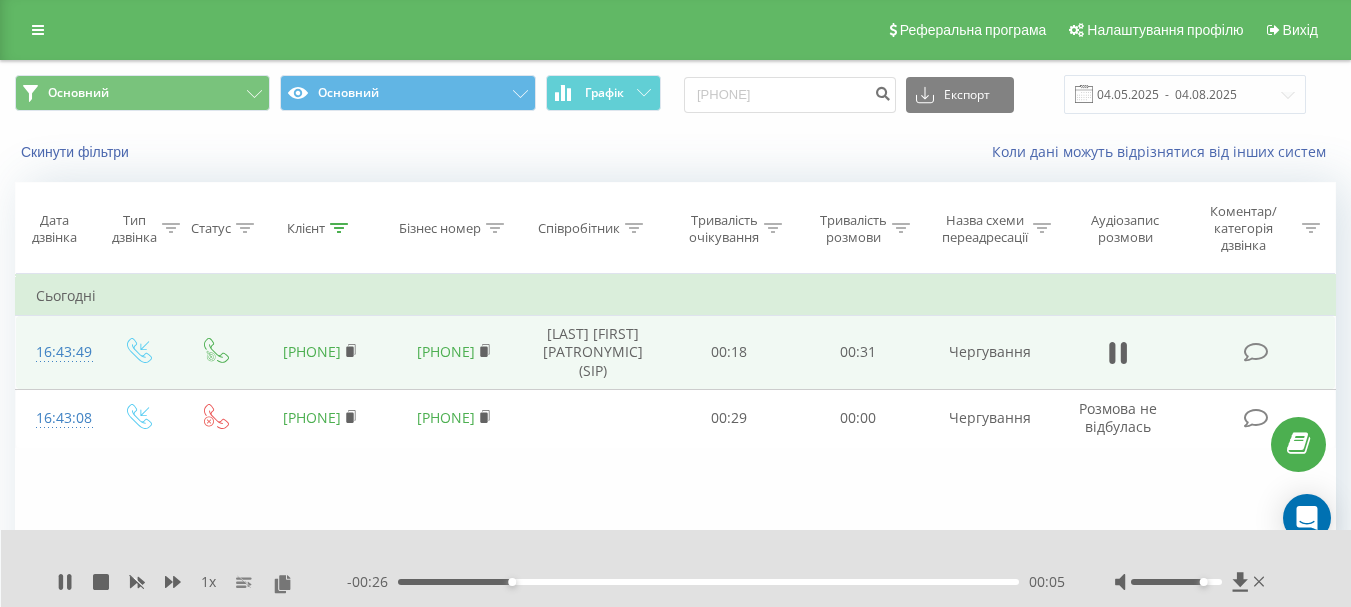 click on "00:05" at bounding box center (708, 582) 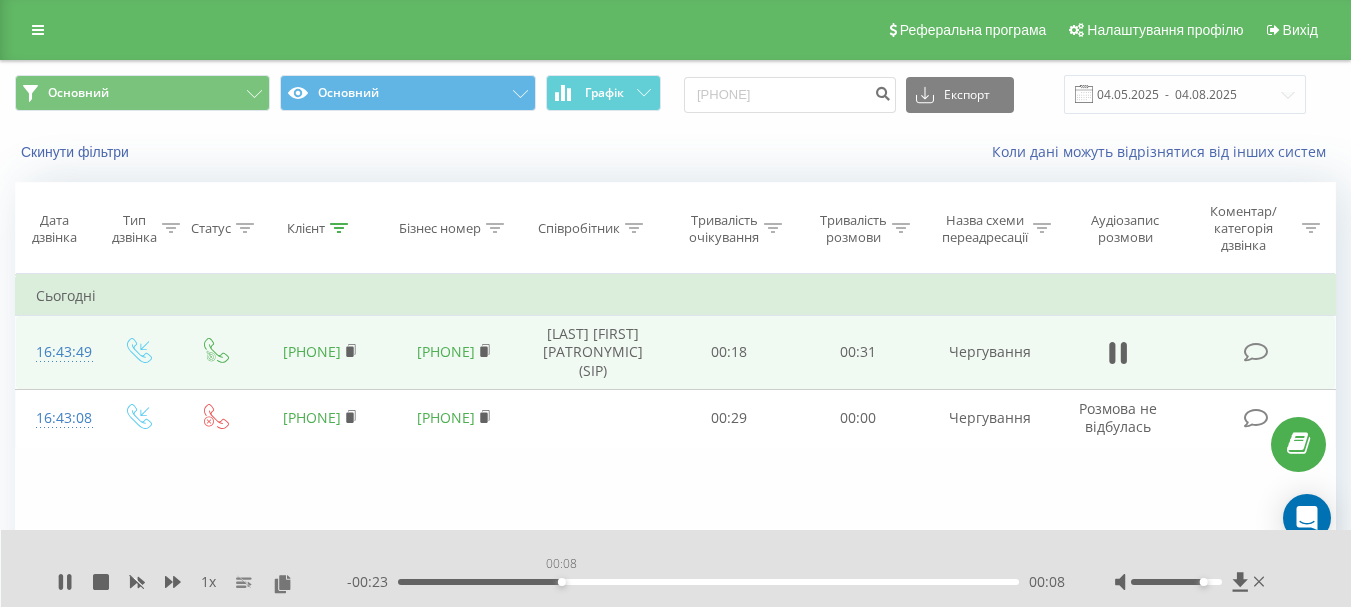 click on "00:08" at bounding box center [708, 582] 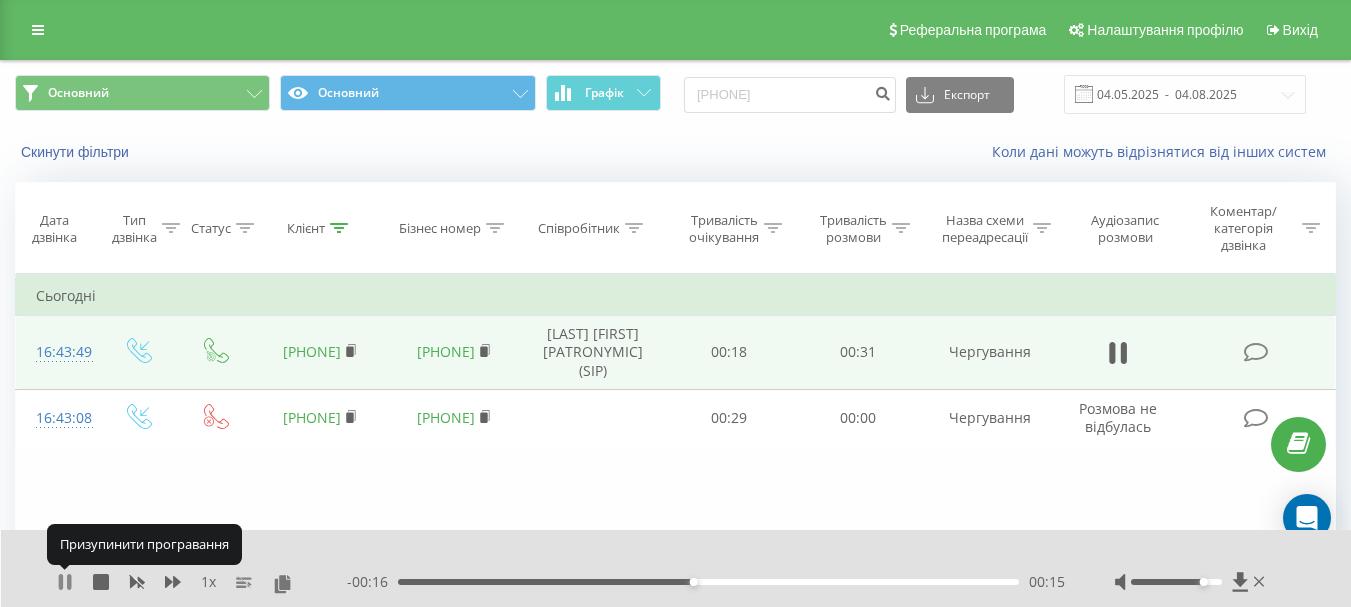 click 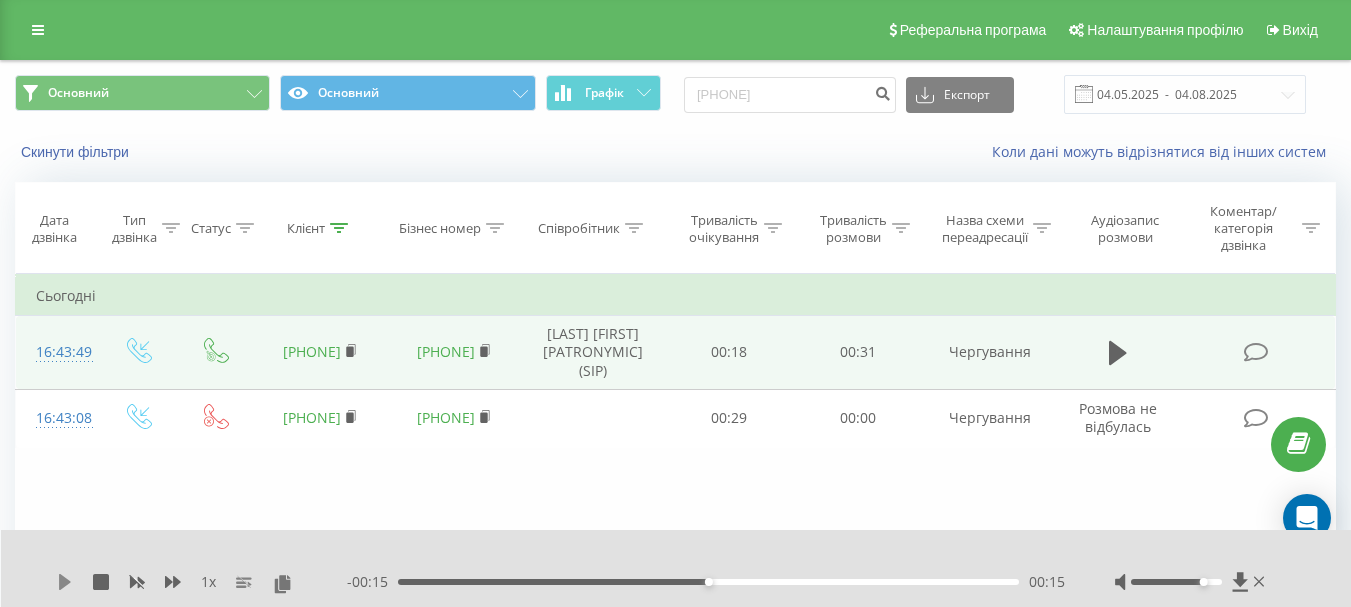 click 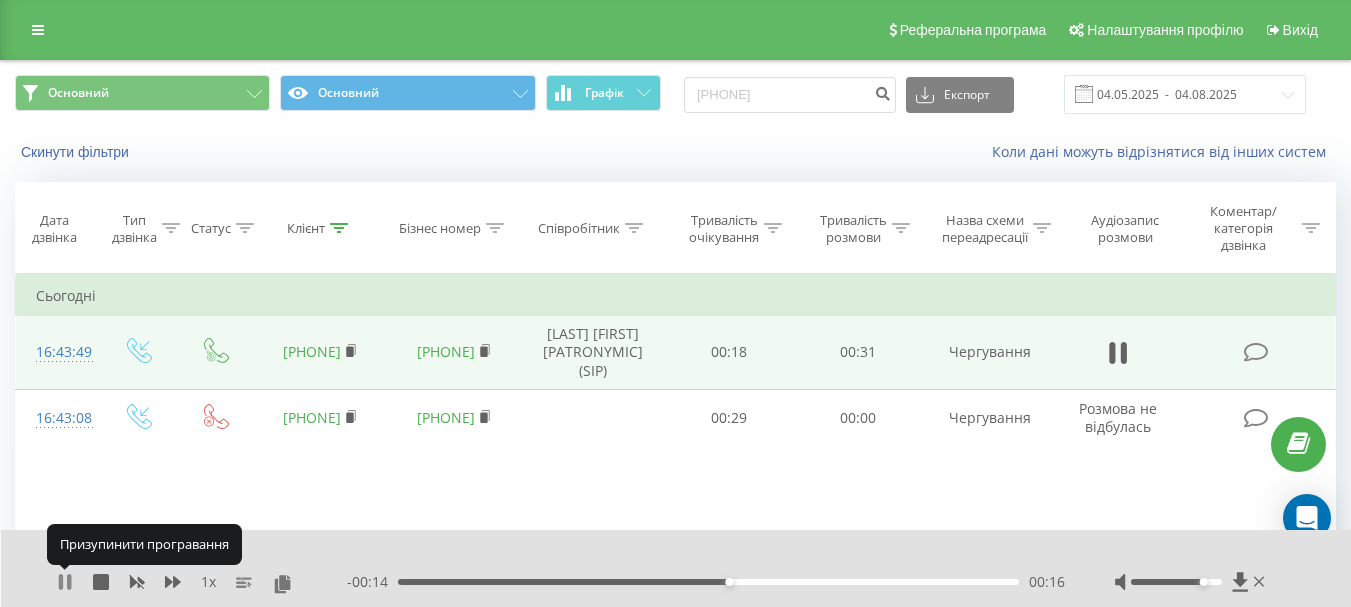 click 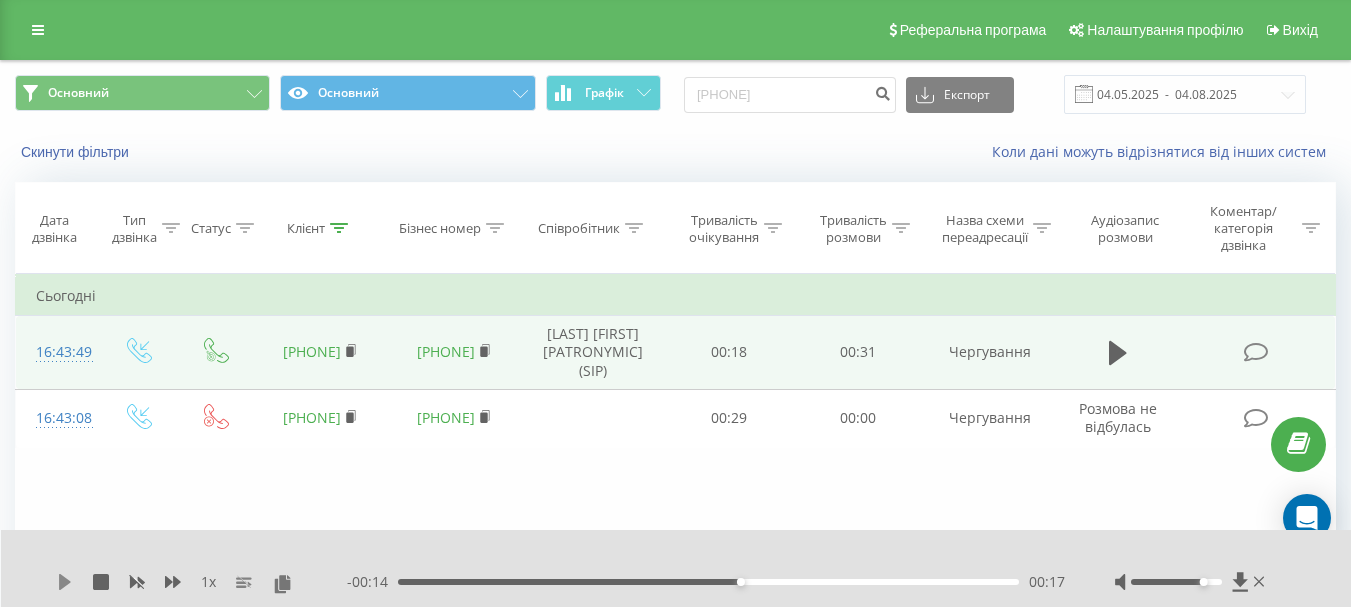 click 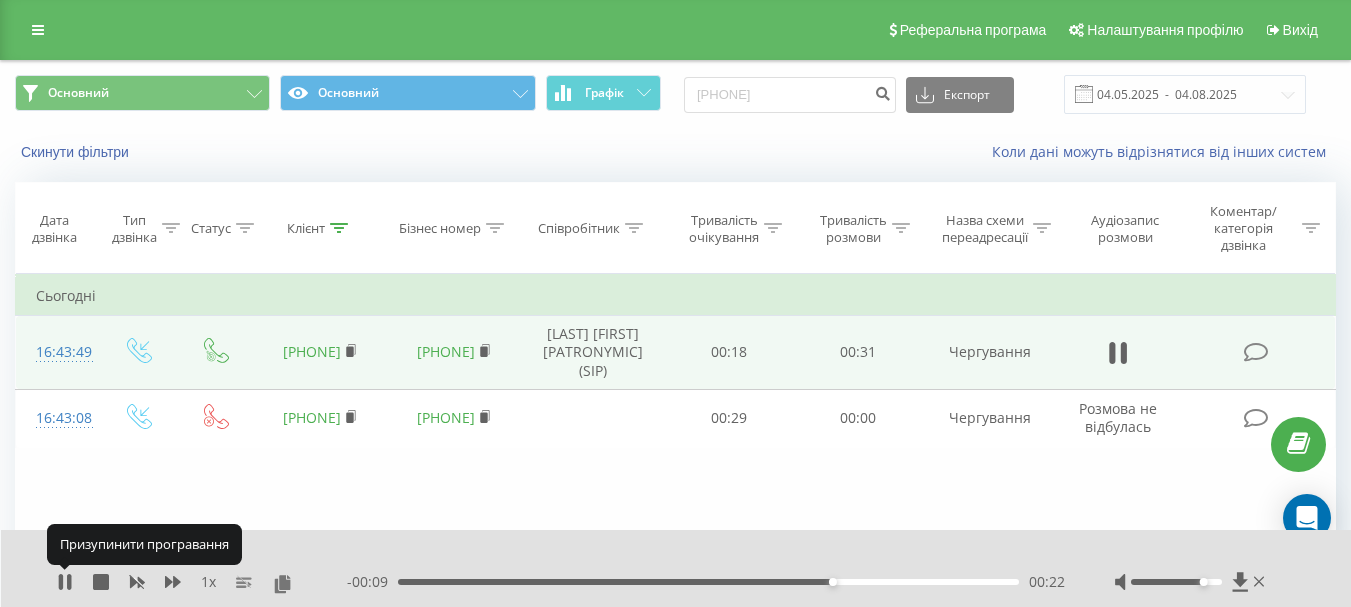 click 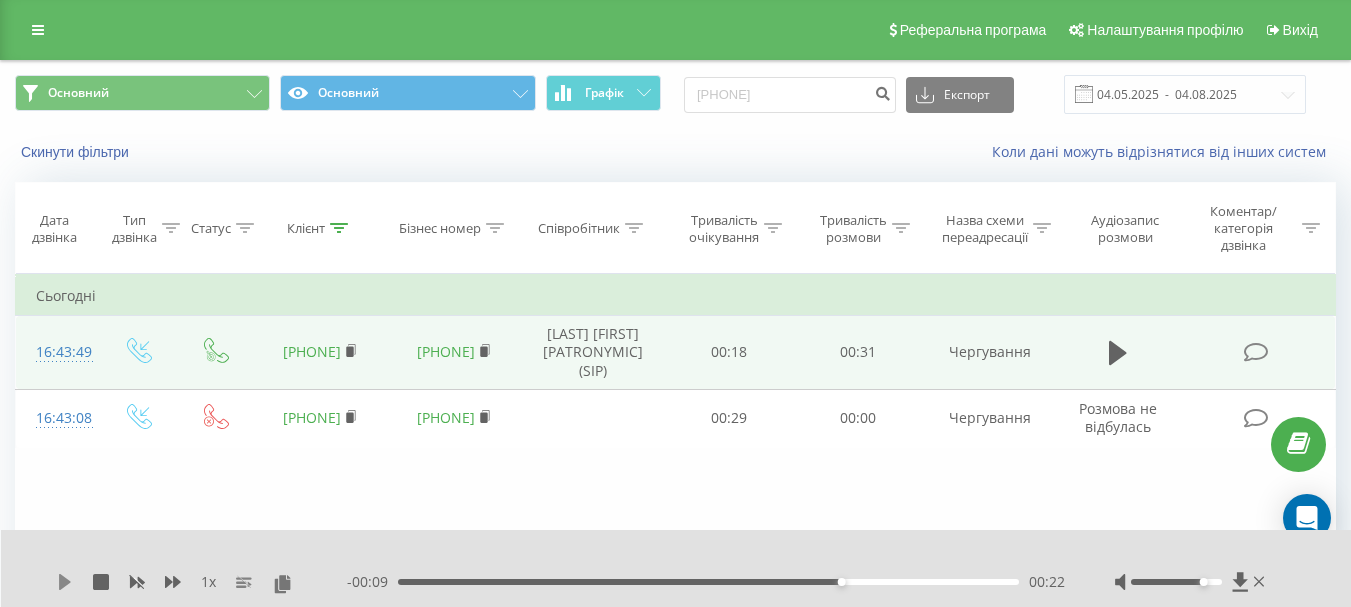 click 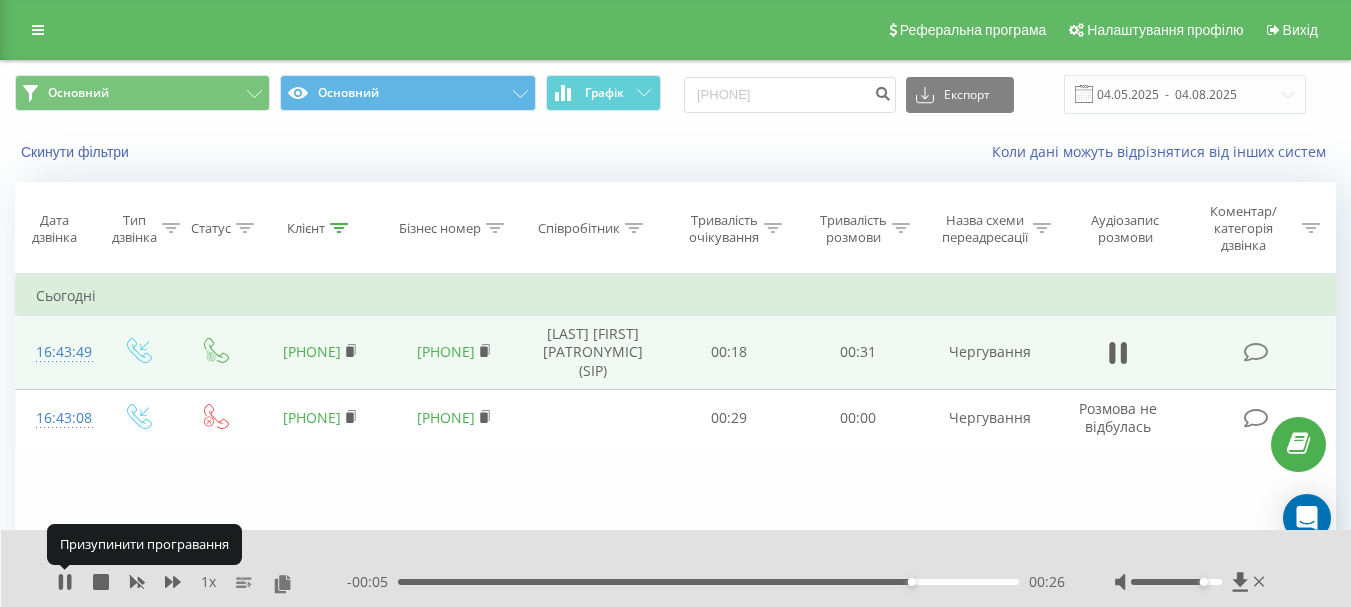 click 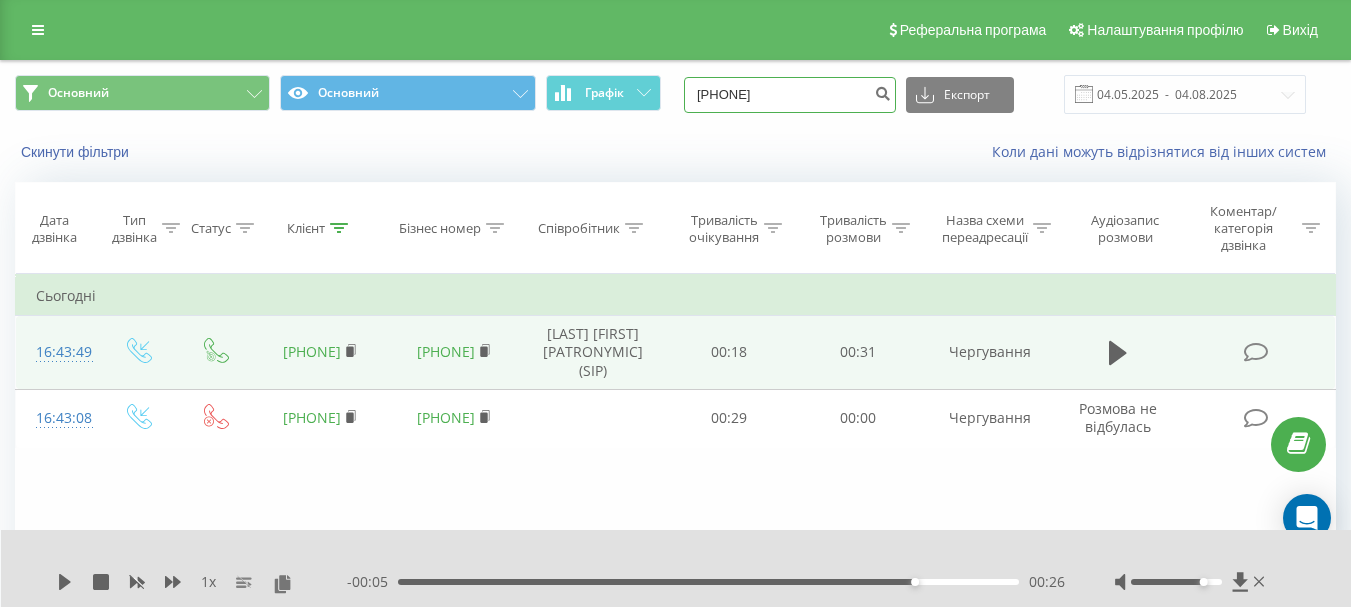 click on "380500636756" at bounding box center (790, 95) 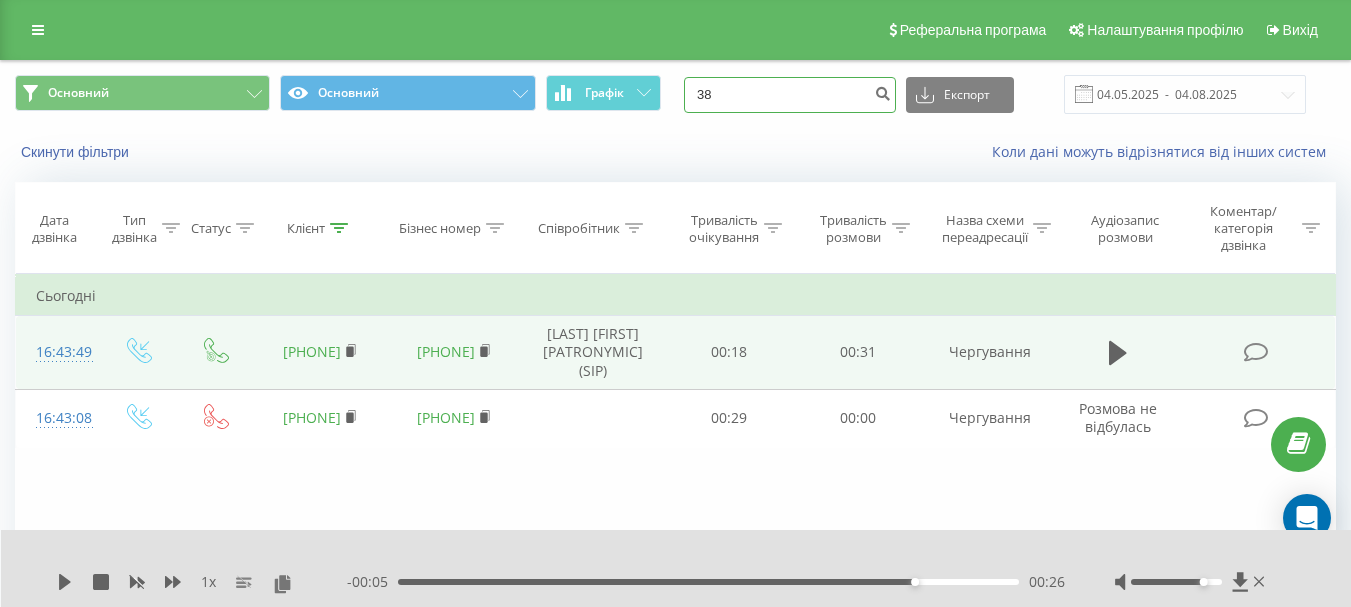 type on "3" 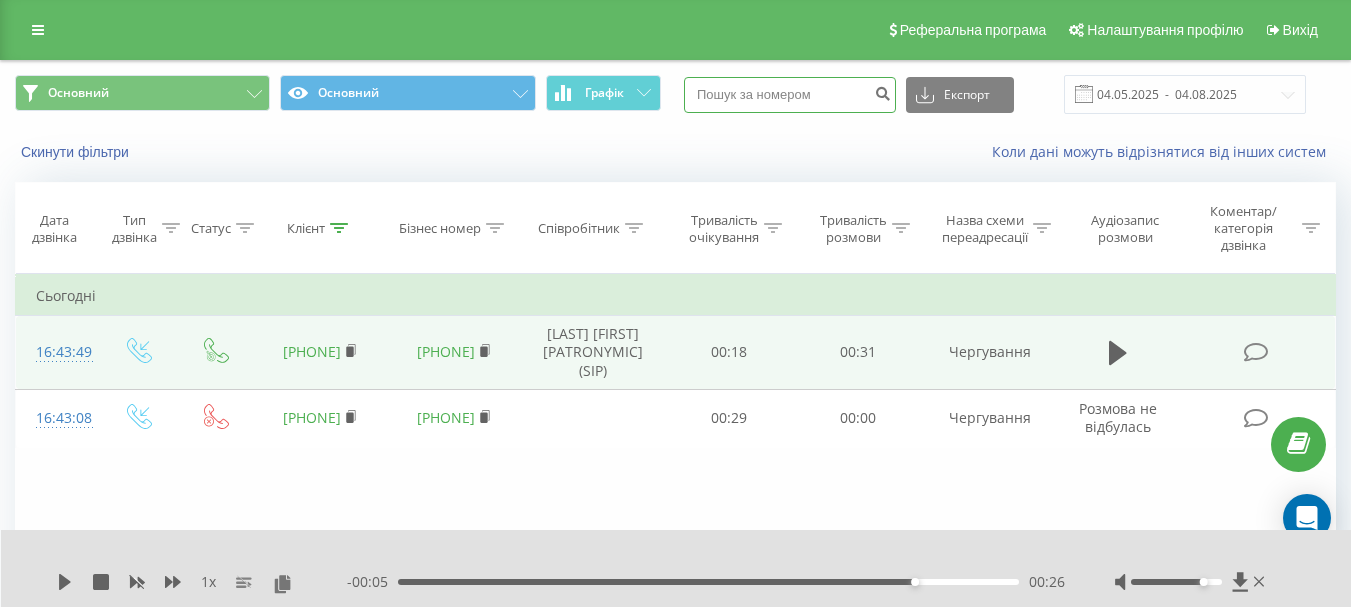 paste on "+380 93 848 9659" 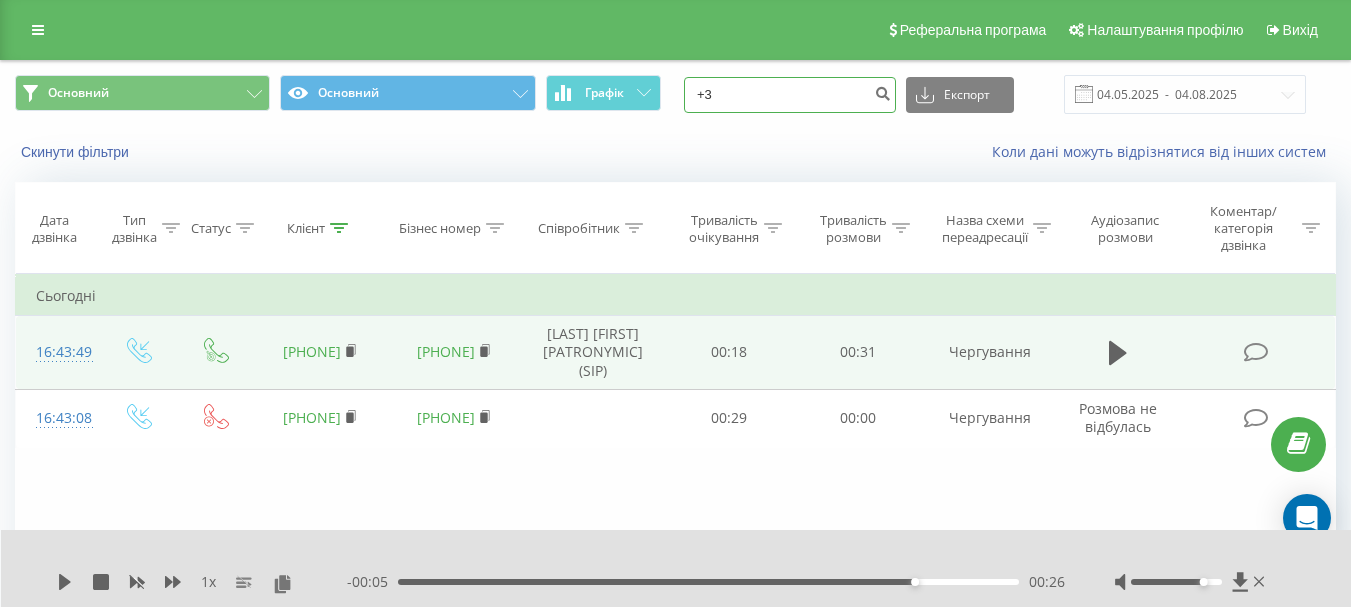 type on "+" 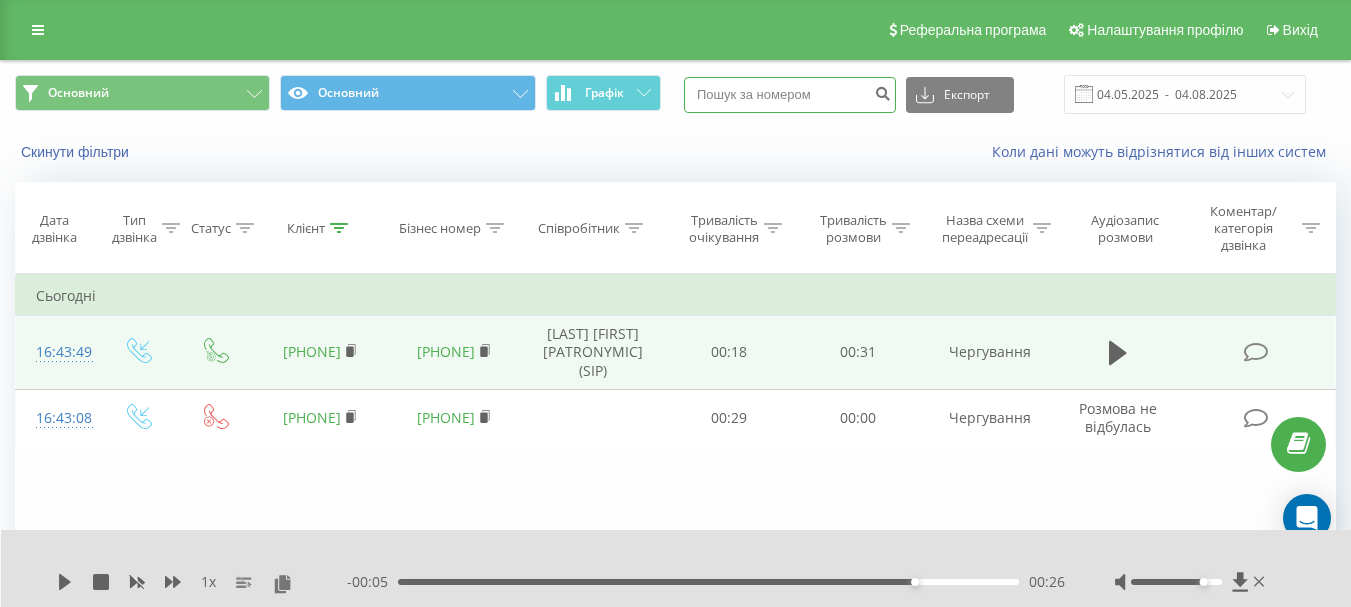 paste on "+380 67 565 5450" 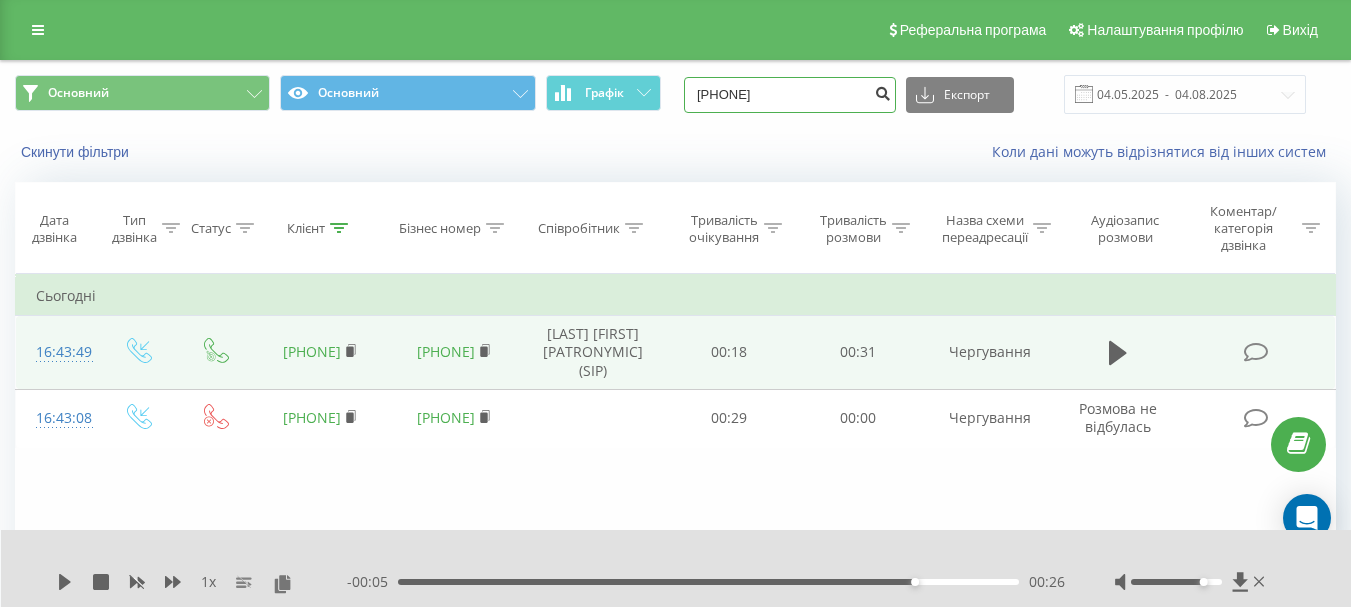 type on "+380 67 565 5450" 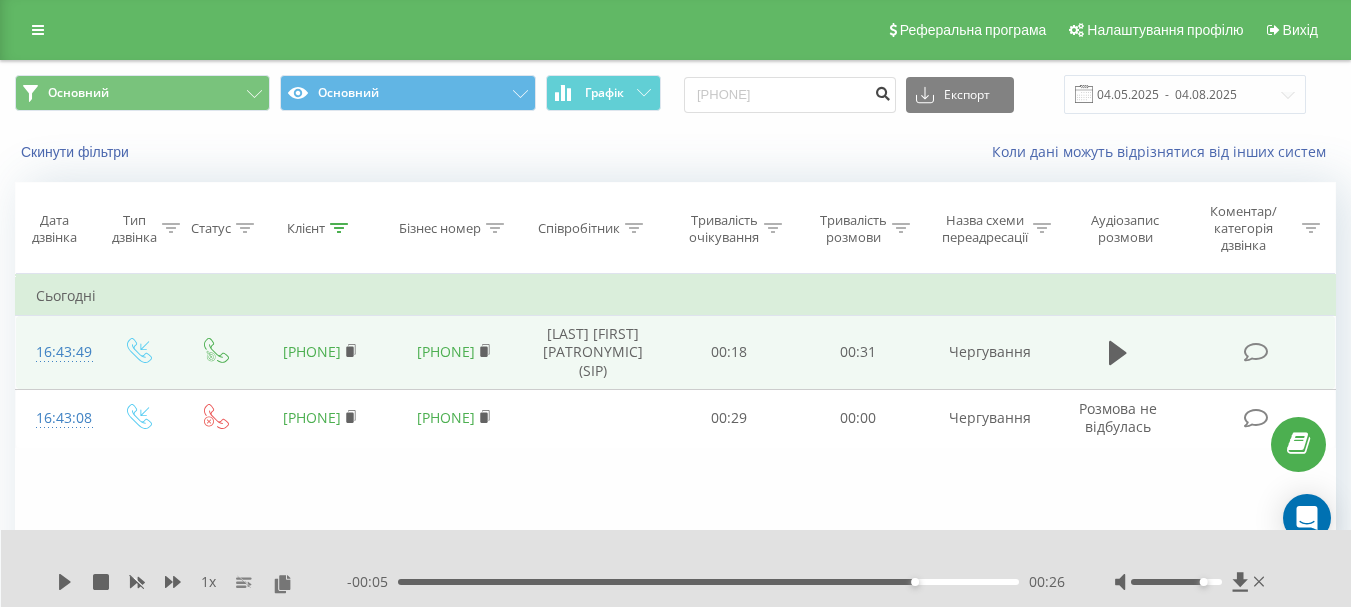 click at bounding box center [882, 91] 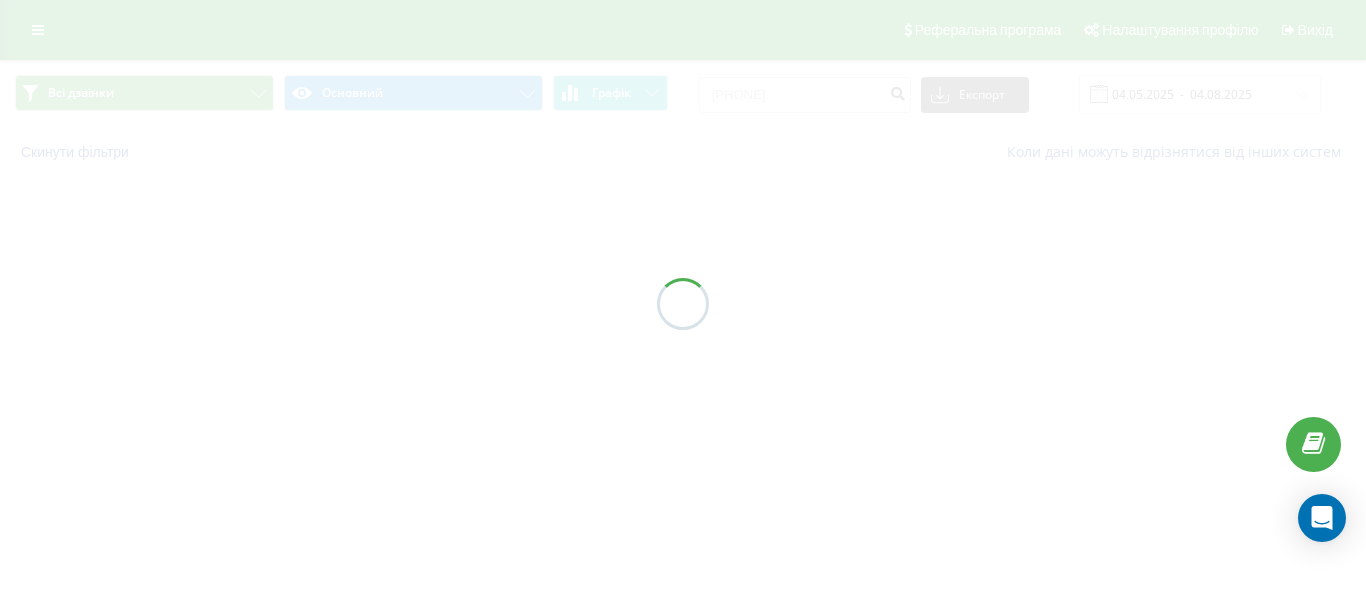 scroll, scrollTop: 0, scrollLeft: 0, axis: both 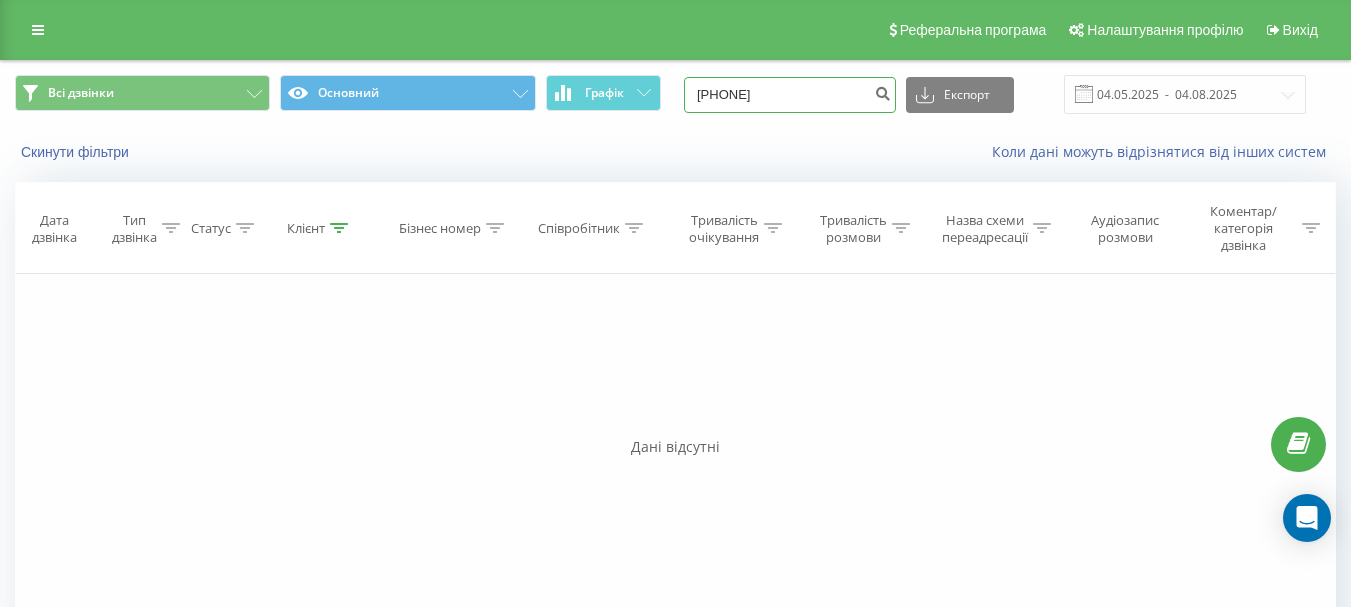 click on "[PHONE]" at bounding box center [790, 95] 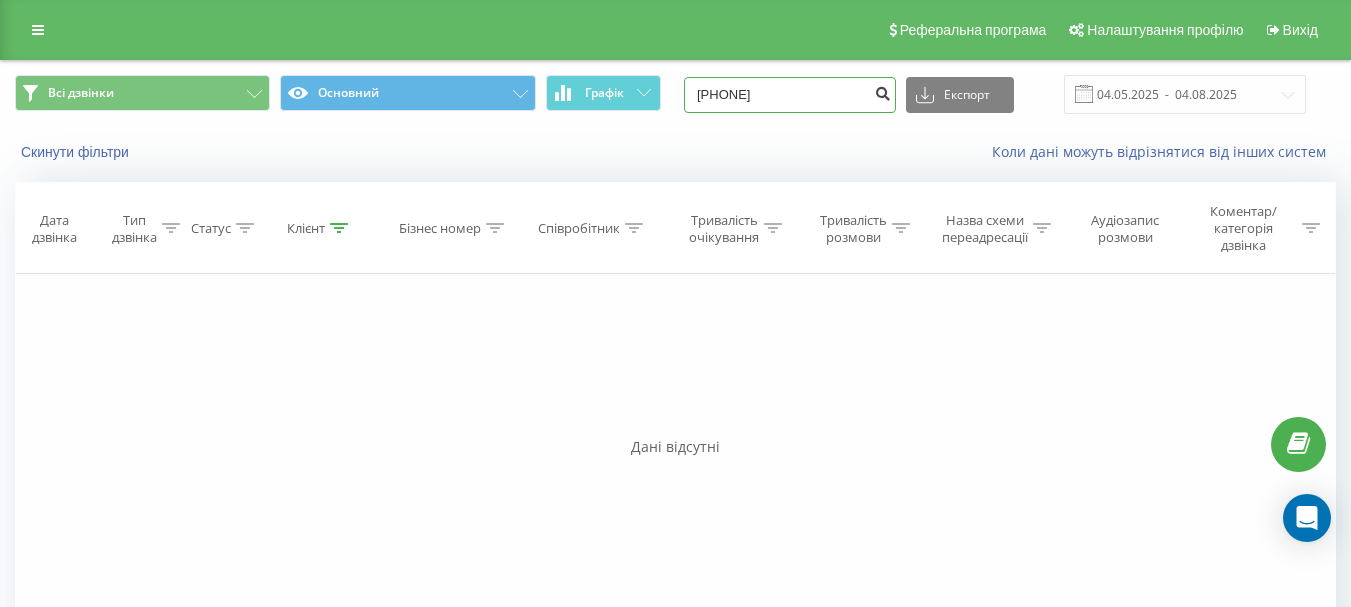 type on "[PHONE]" 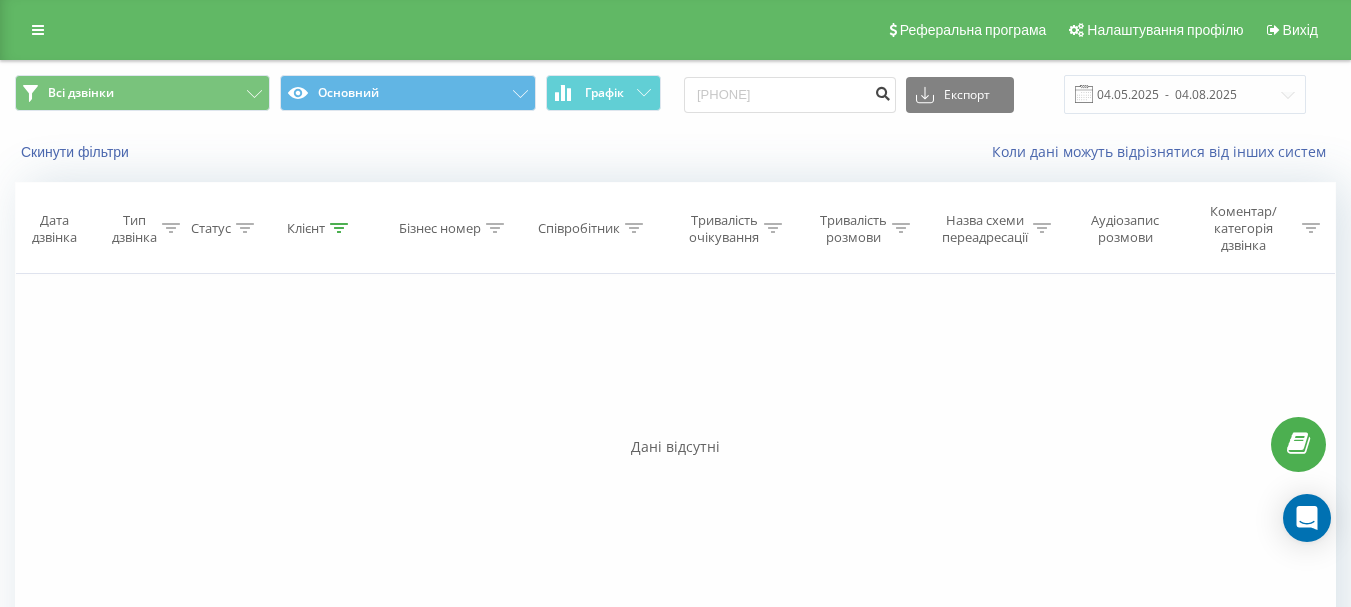 click at bounding box center (882, 91) 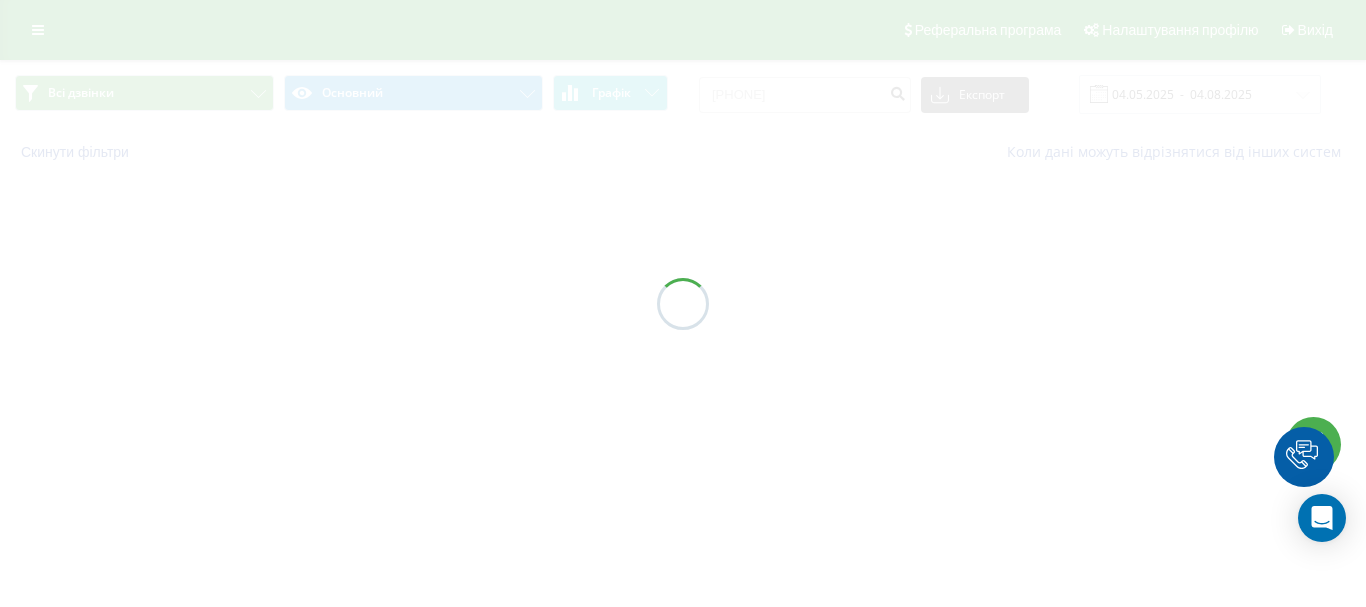 scroll, scrollTop: 0, scrollLeft: 0, axis: both 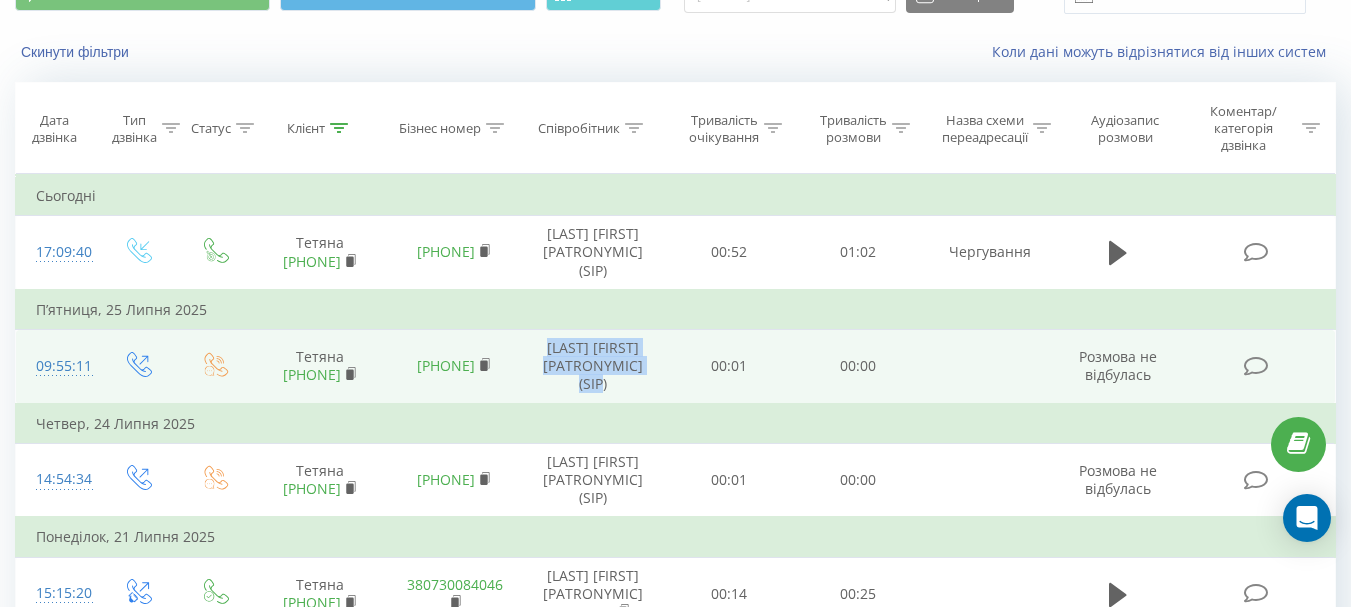 drag, startPoint x: 619, startPoint y: 429, endPoint x: 589, endPoint y: 360, distance: 75.23962 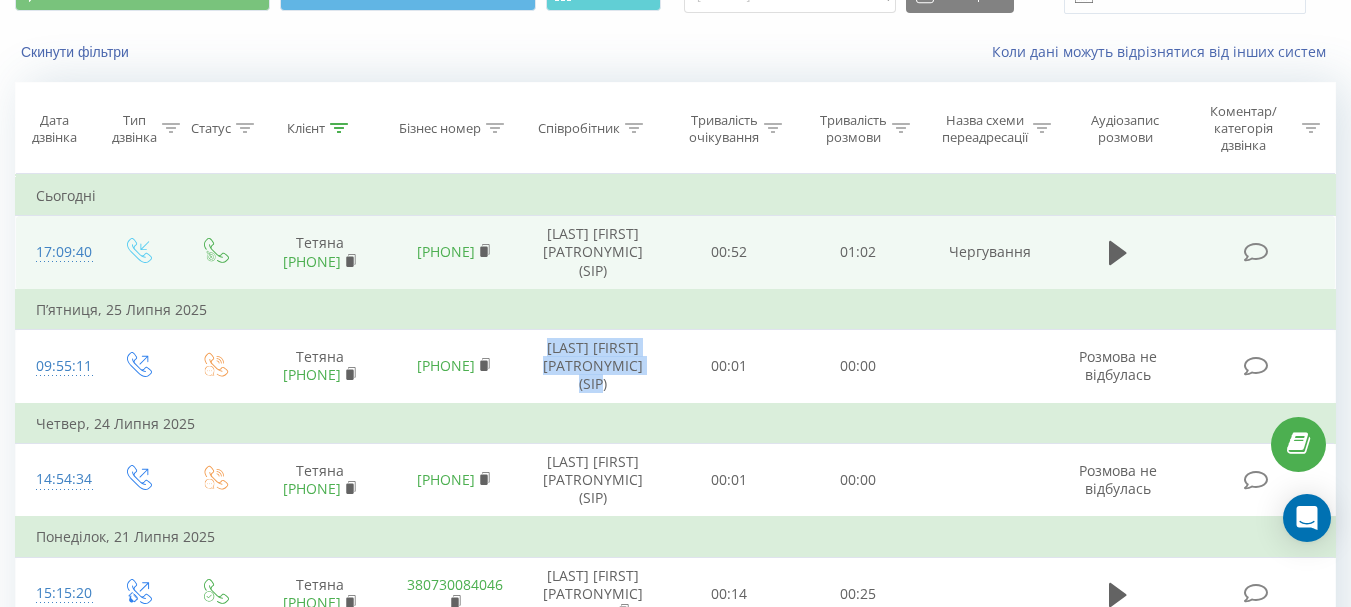 drag, startPoint x: 340, startPoint y: 281, endPoint x: 294, endPoint y: 224, distance: 73.24616 